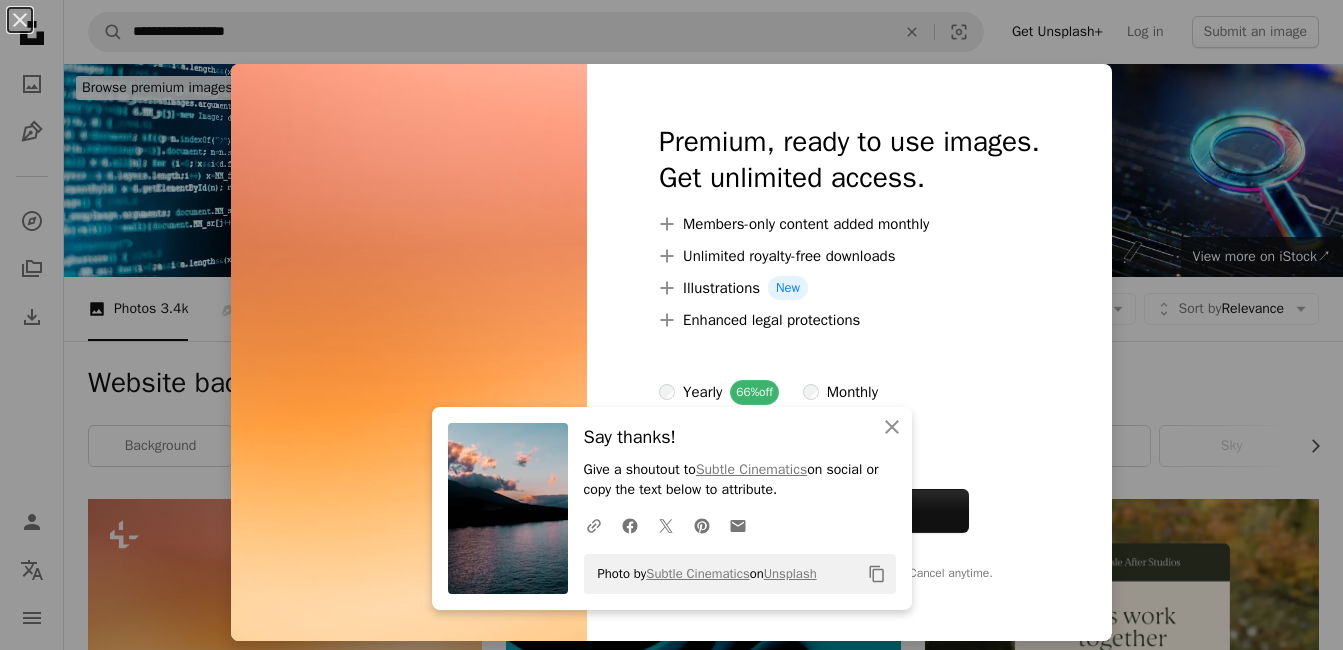 scroll, scrollTop: 600, scrollLeft: 0, axis: vertical 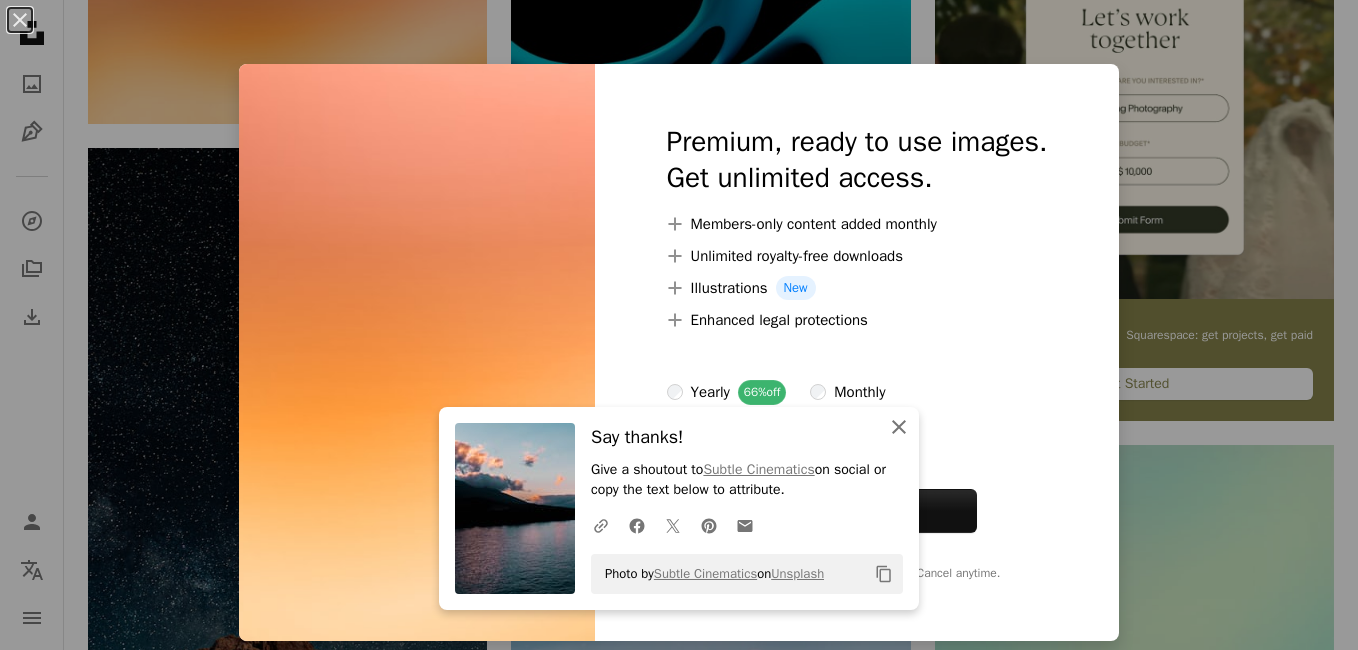 click 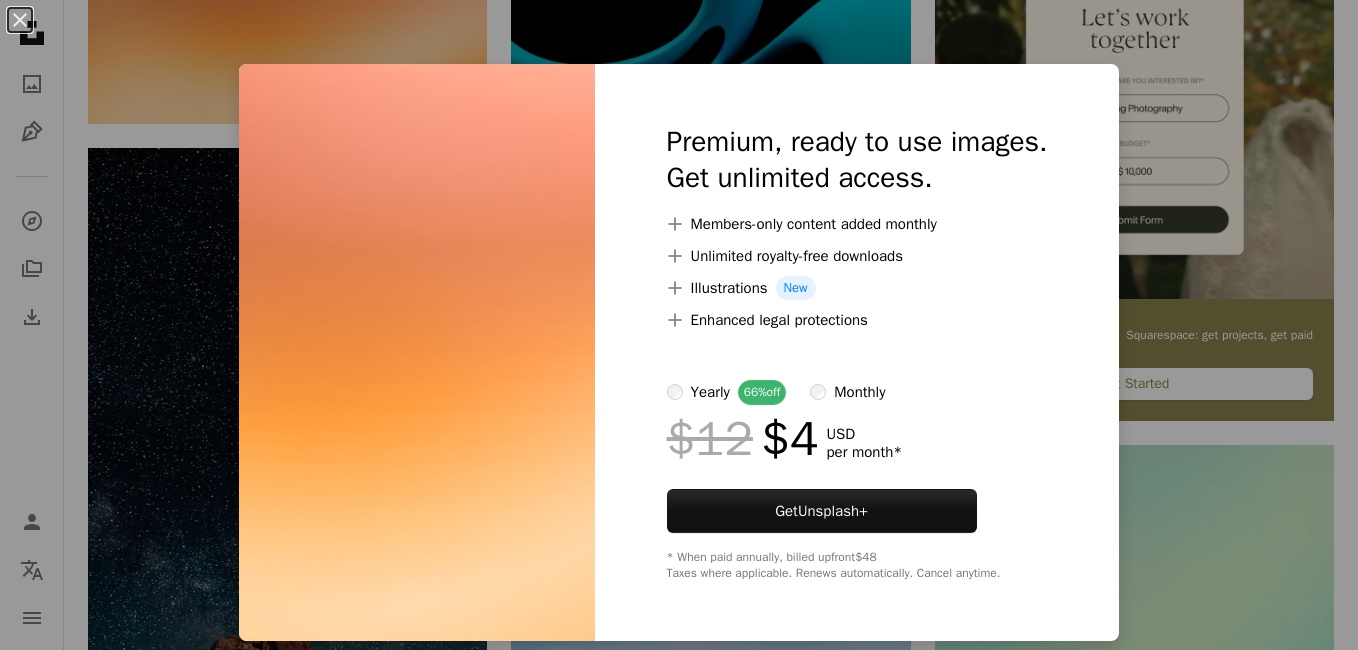 click on "An X shape Premium, ready to use images. Get unlimited access. A plus sign Members-only content added monthly A plus sign Unlimited royalty-free downloads A plus sign Illustrations  New A plus sign Enhanced legal protections yearly 66%  off monthly $12   $4 USD per month * Get  Unsplash+ * When paid annually, billed upfront  $48 Taxes where applicable. Renews automatically. Cancel anytime." at bounding box center [679, 325] 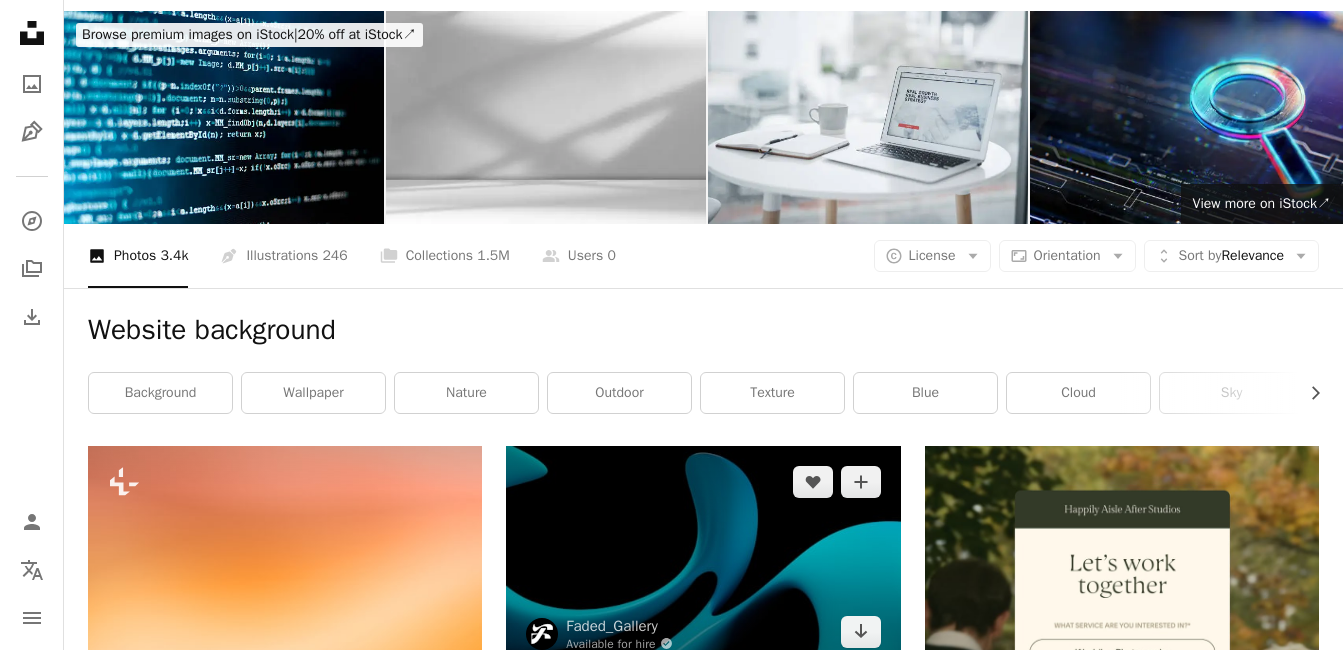 scroll, scrollTop: 0, scrollLeft: 0, axis: both 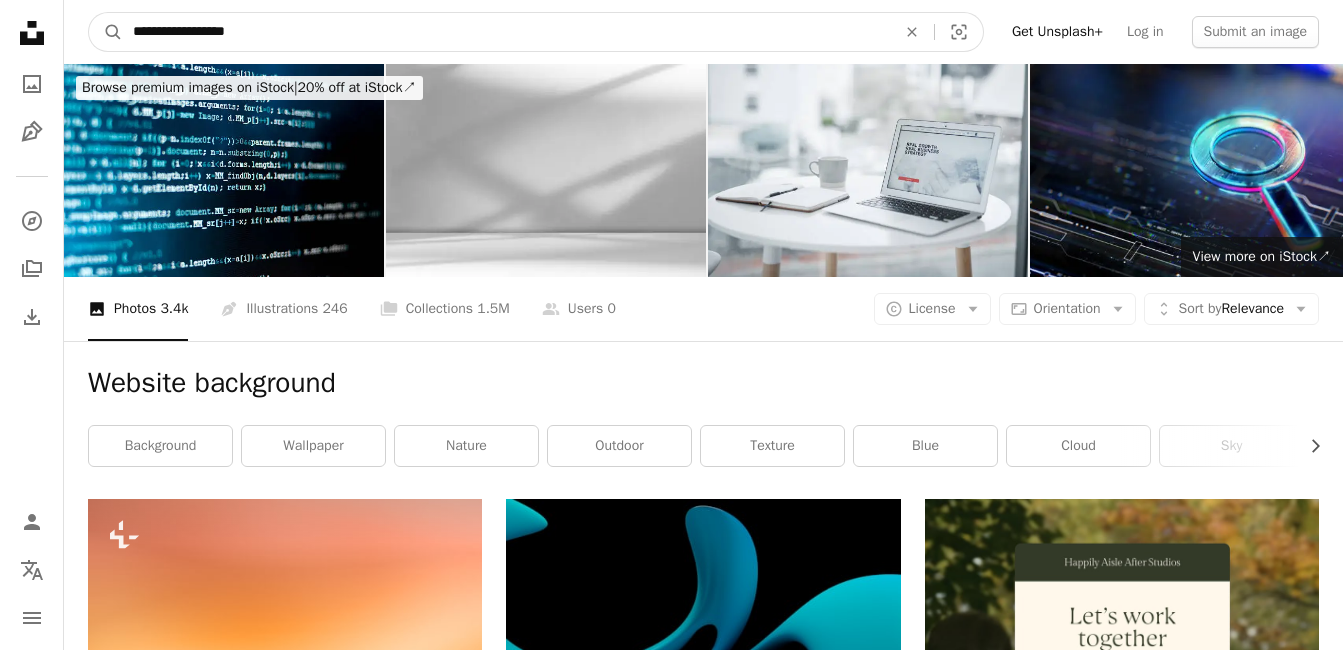 click on "**********" at bounding box center [506, 32] 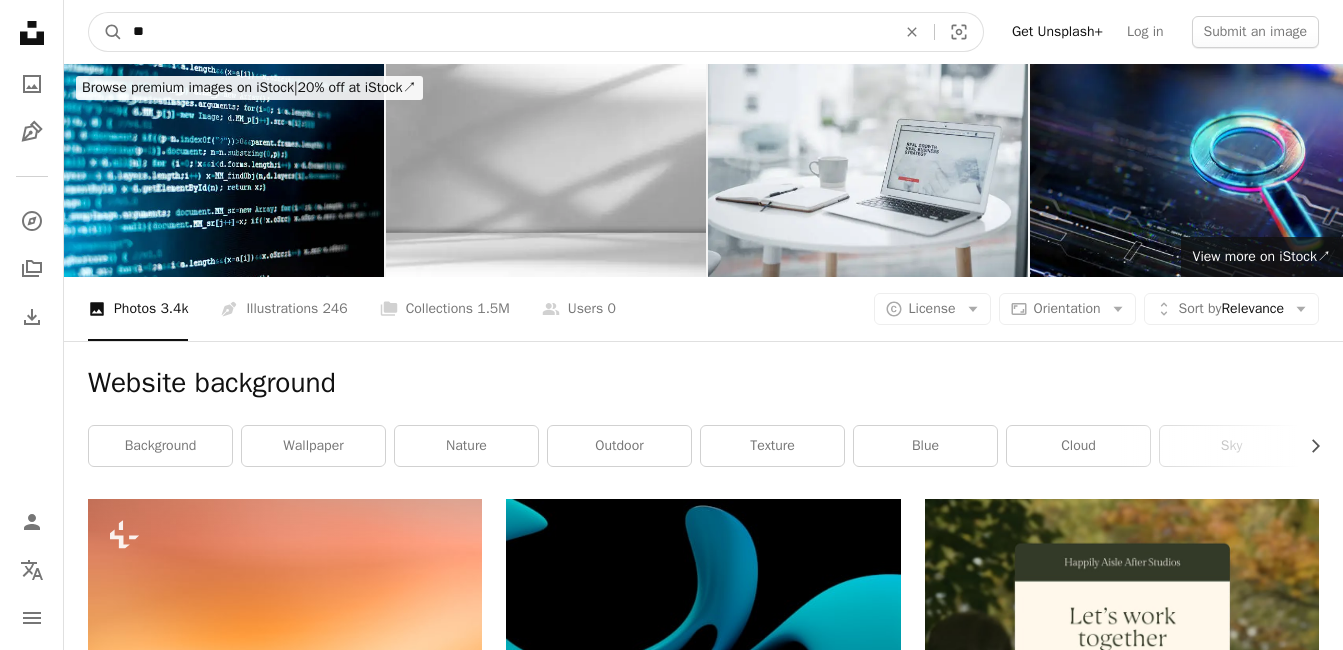 type on "*" 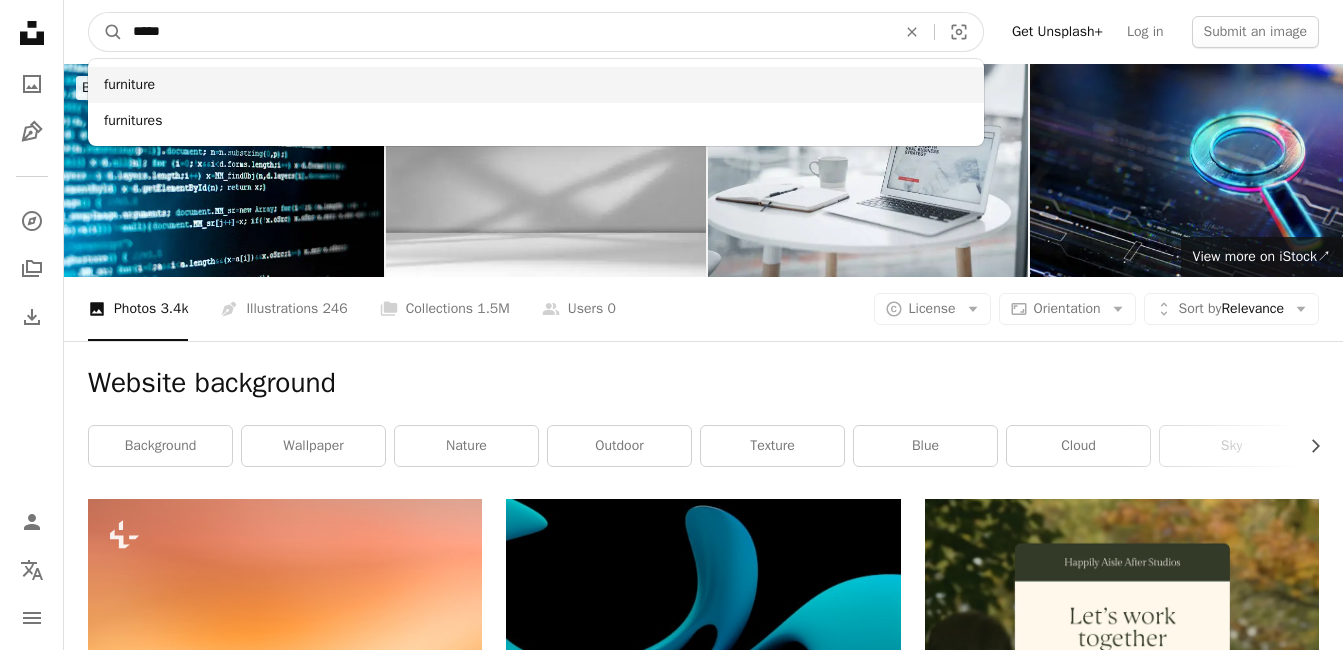 type on "*****" 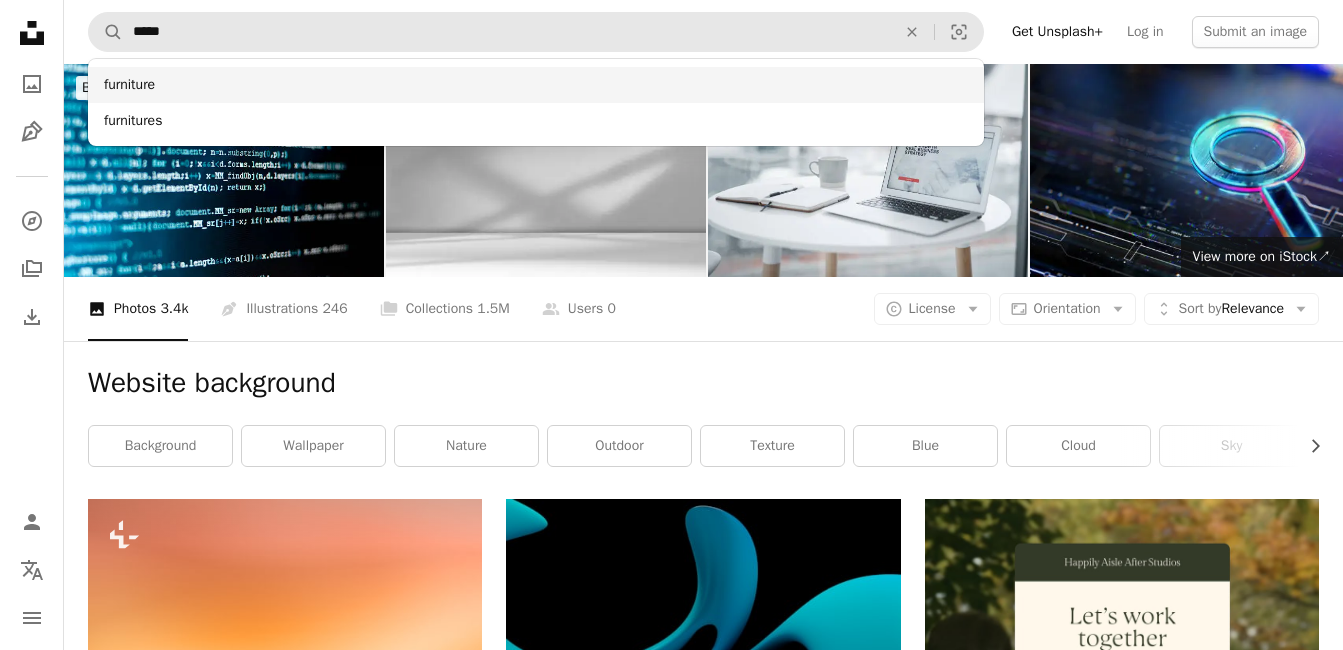 click on "furniture" at bounding box center (536, 85) 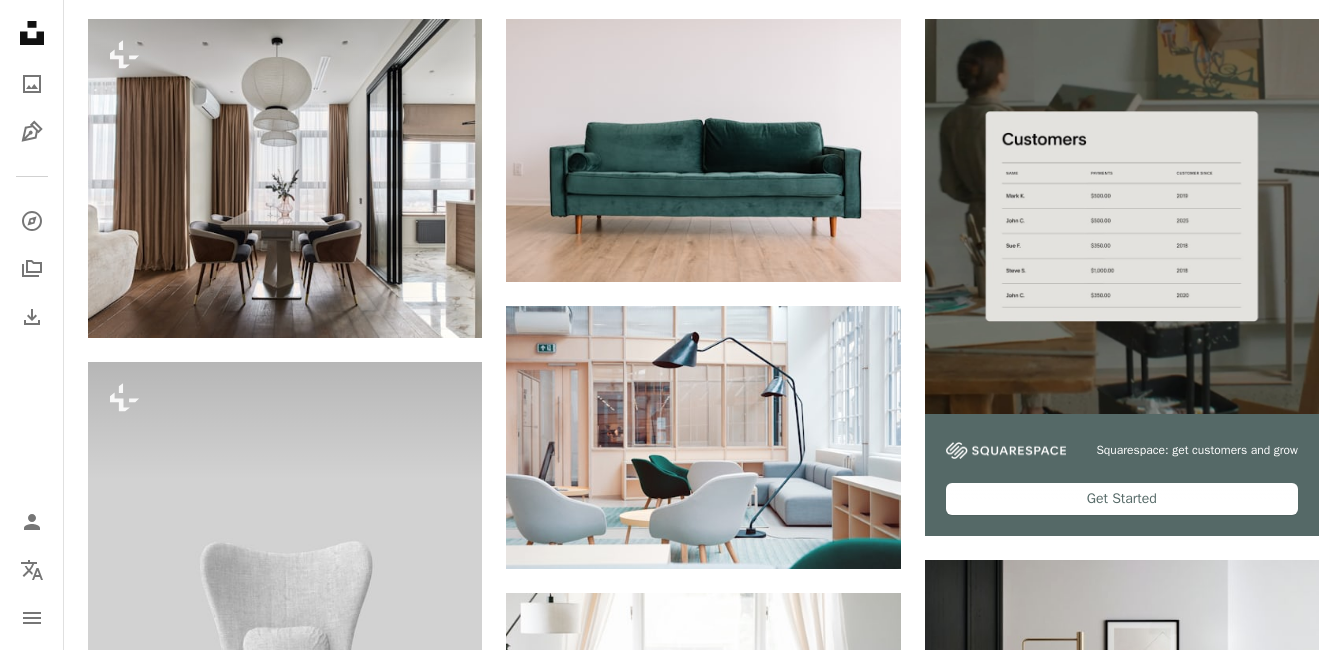 scroll, scrollTop: 520, scrollLeft: 0, axis: vertical 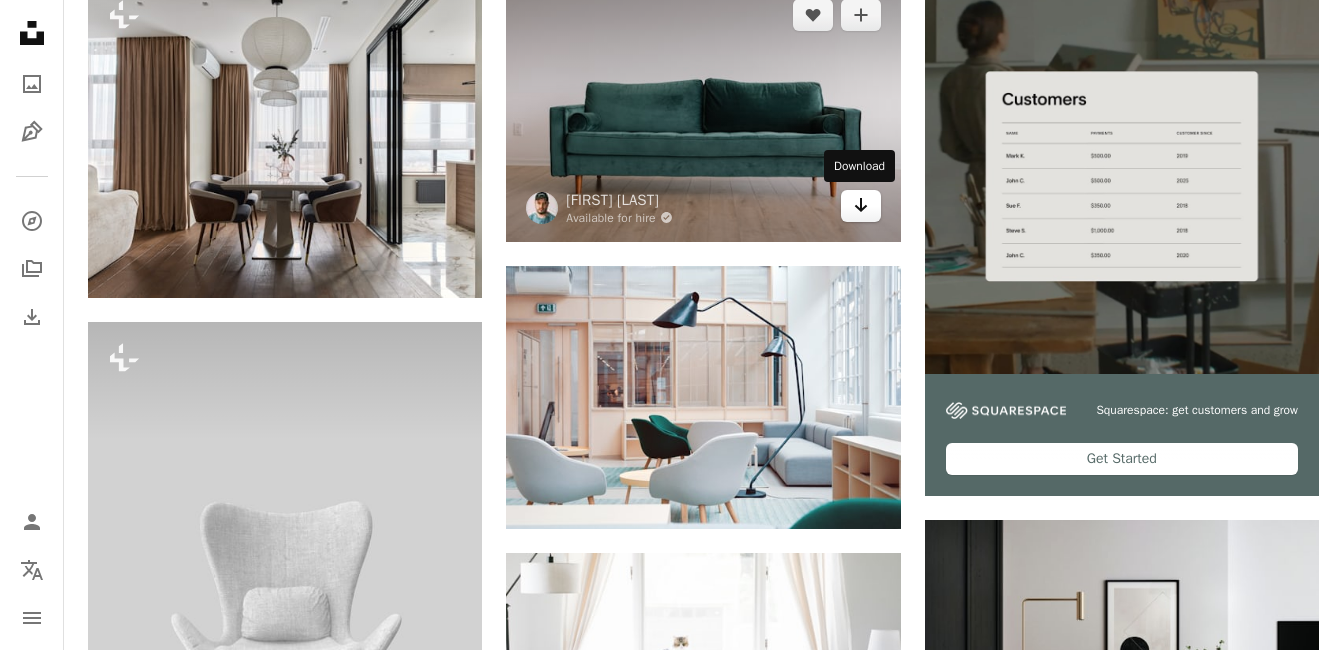 click on "Arrow pointing down" at bounding box center [861, 206] 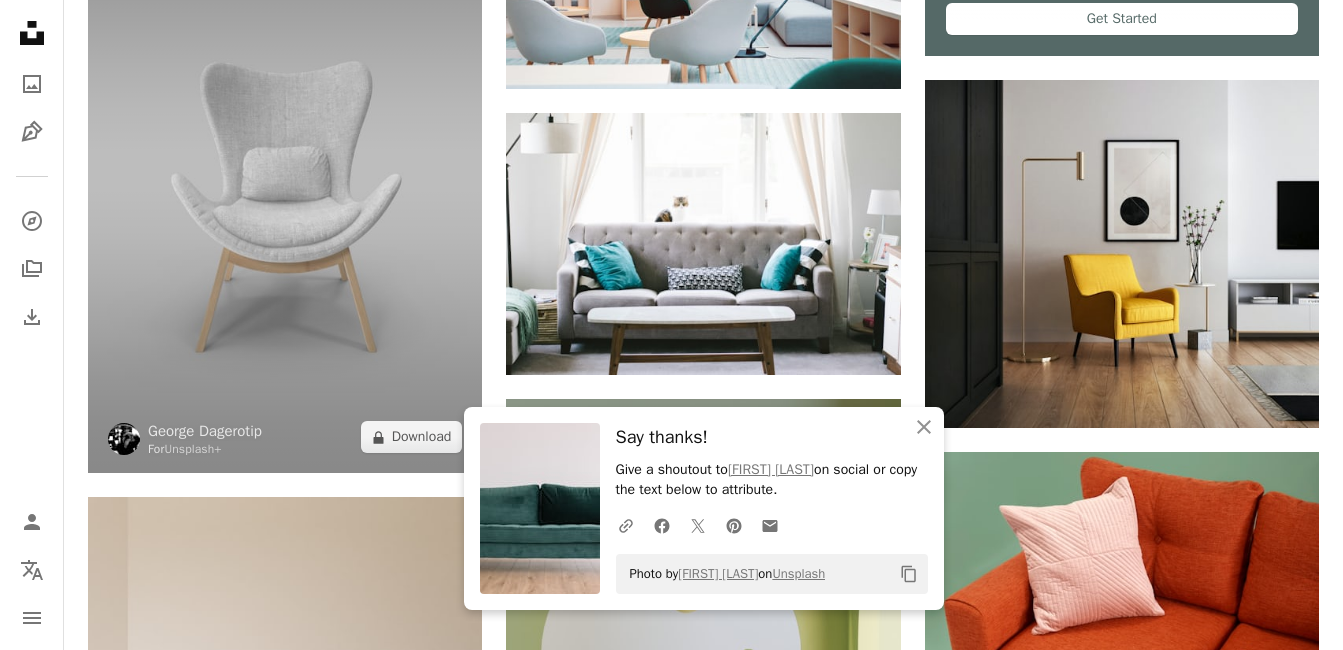 scroll, scrollTop: 1000, scrollLeft: 0, axis: vertical 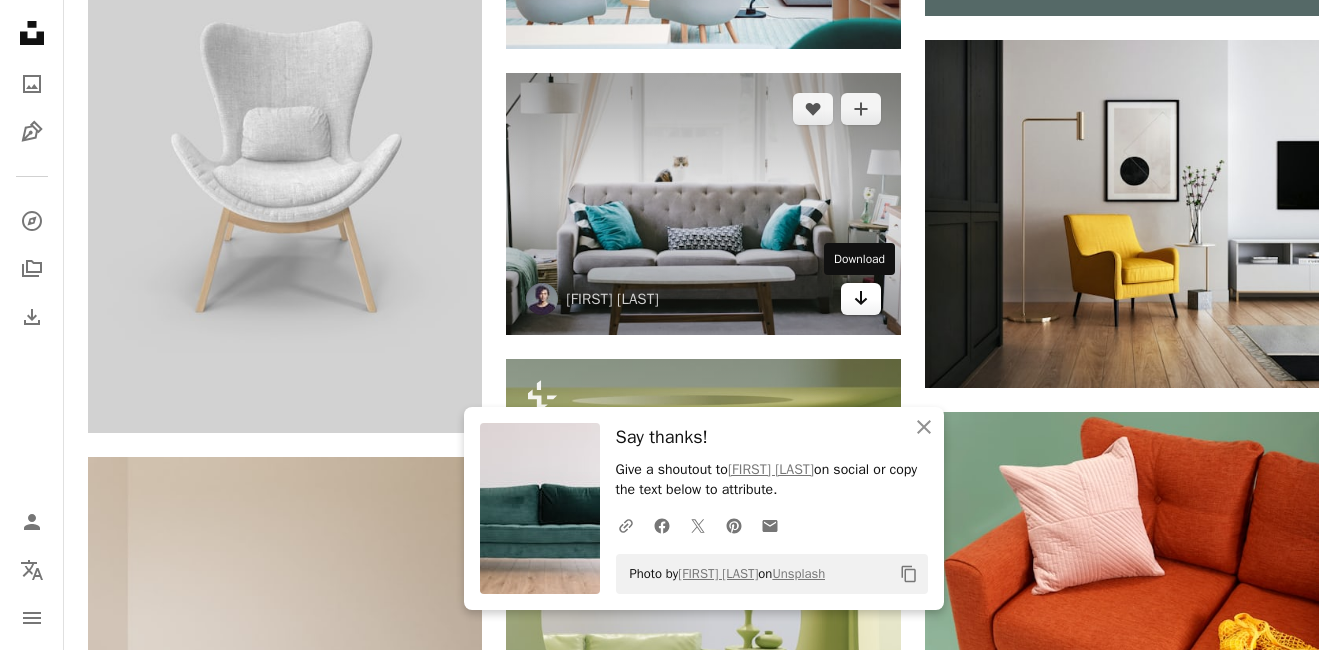 click 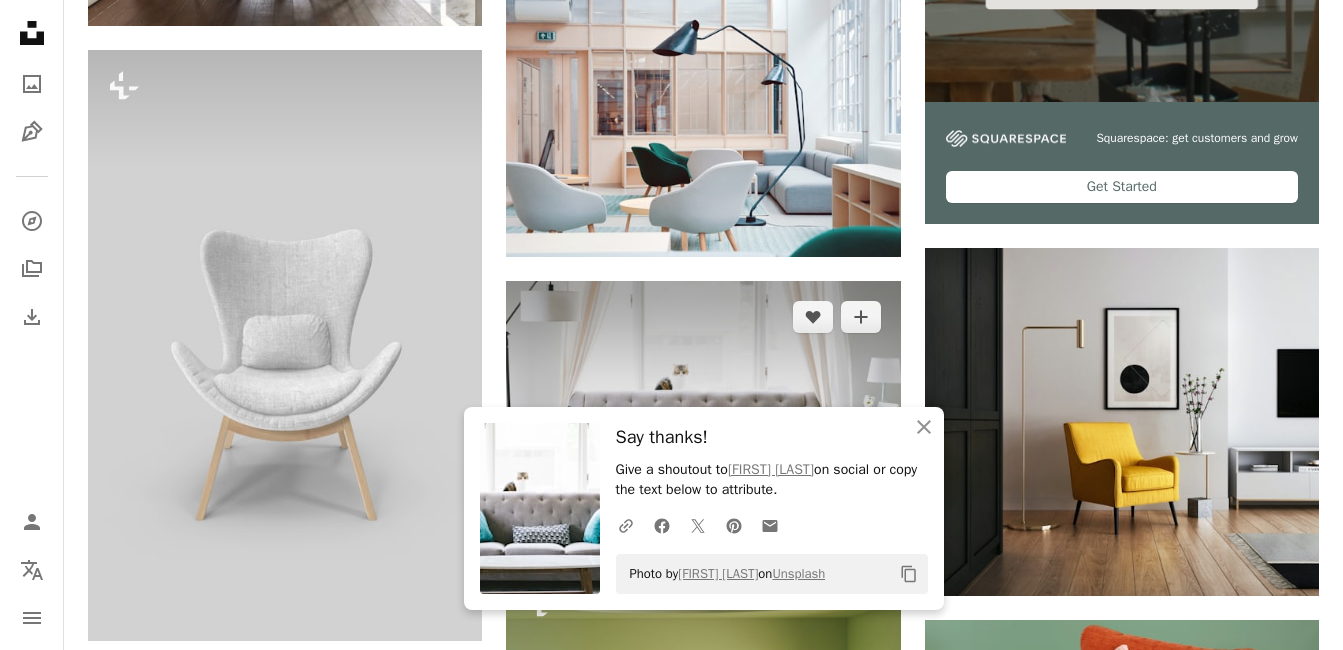 scroll, scrollTop: 720, scrollLeft: 0, axis: vertical 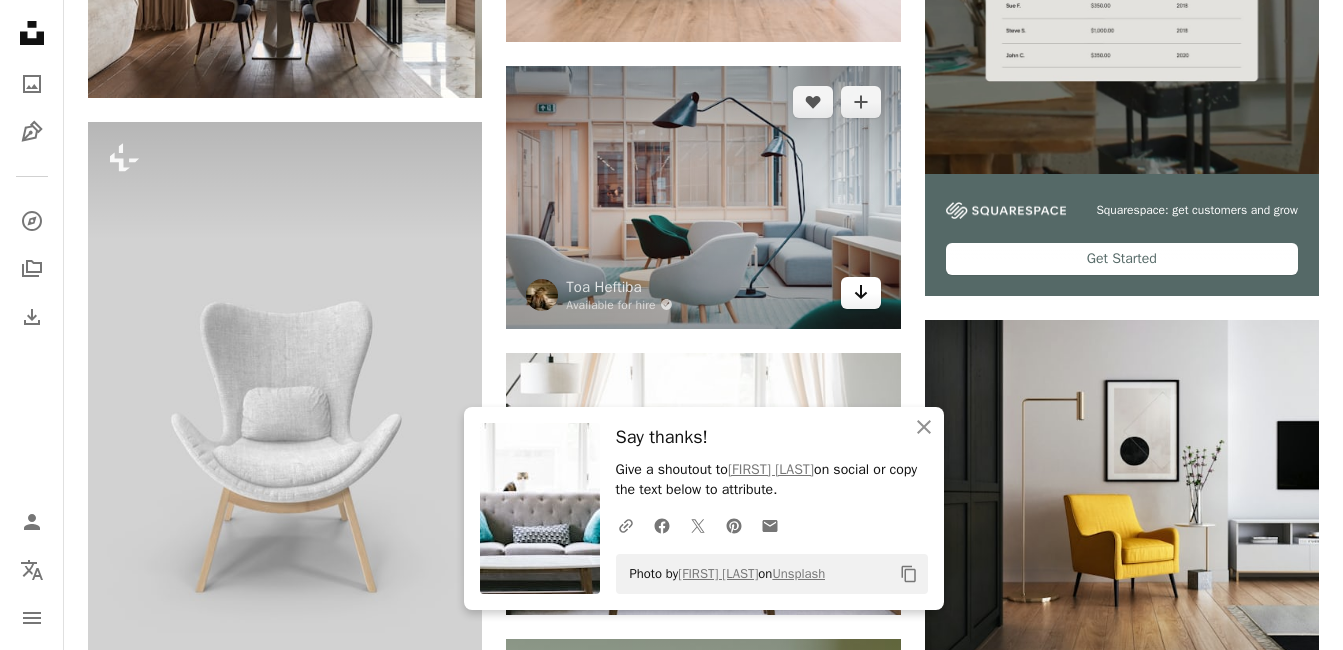 click on "Arrow pointing down" 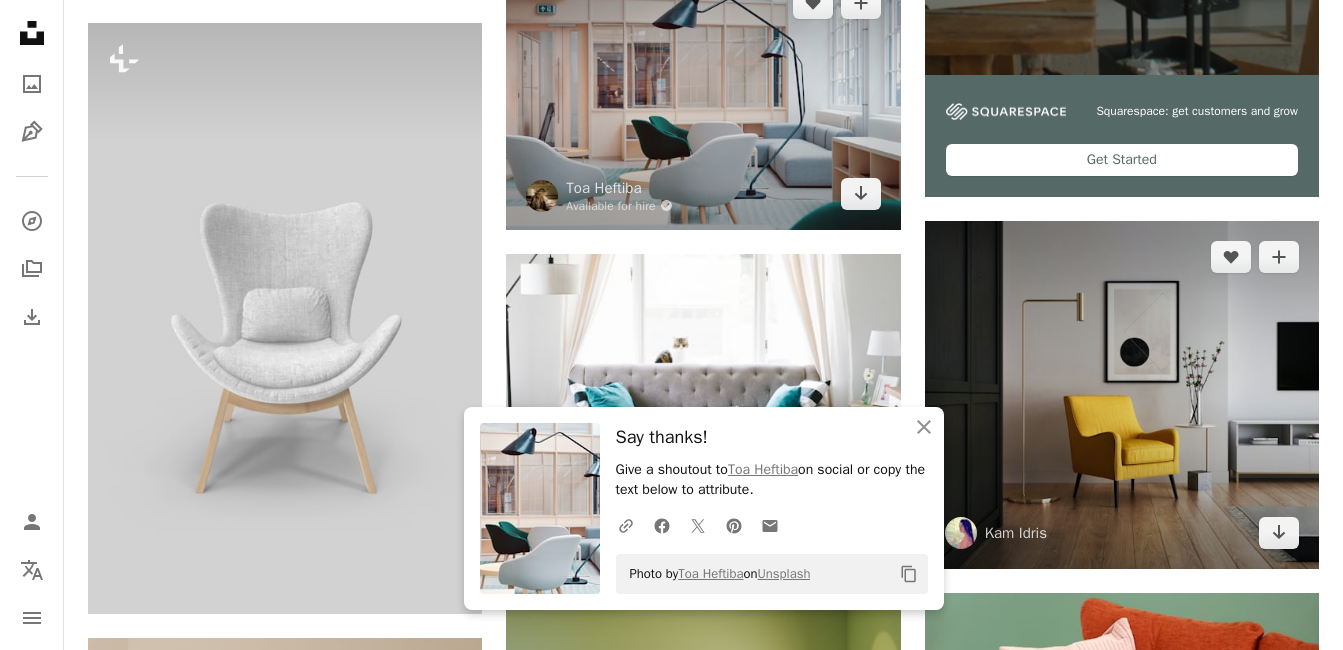 scroll, scrollTop: 880, scrollLeft: 0, axis: vertical 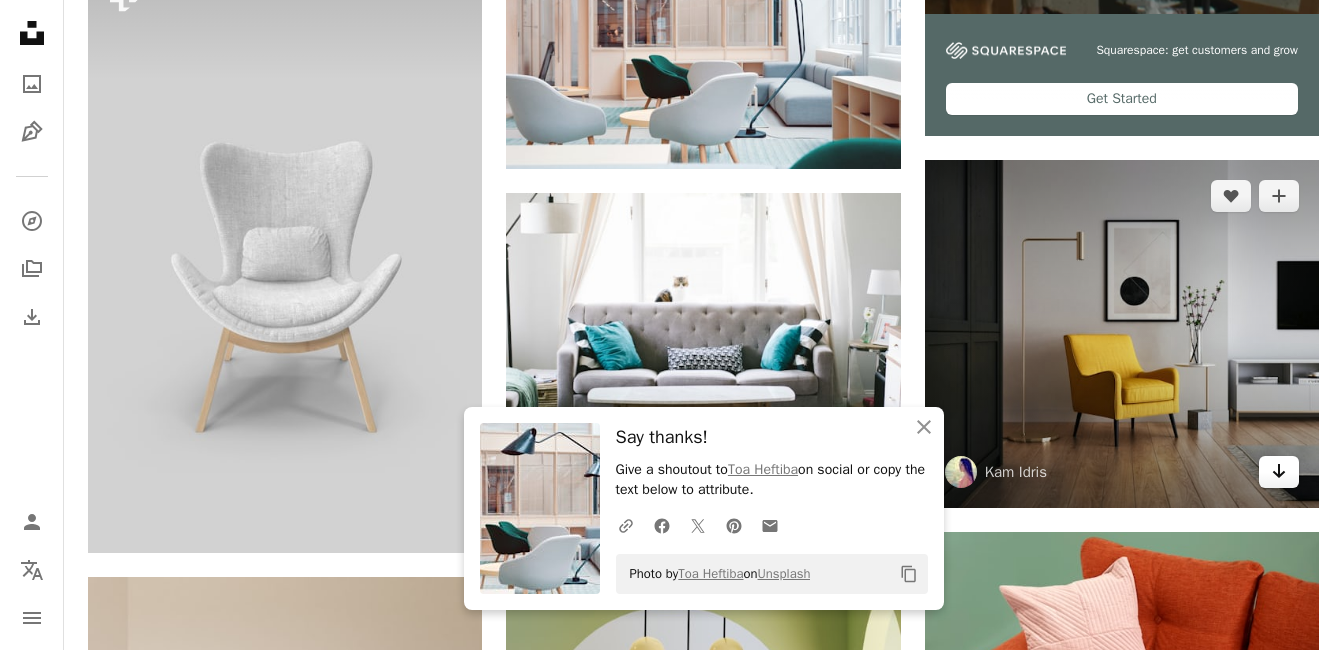 click on "Arrow pointing down" at bounding box center (1279, 472) 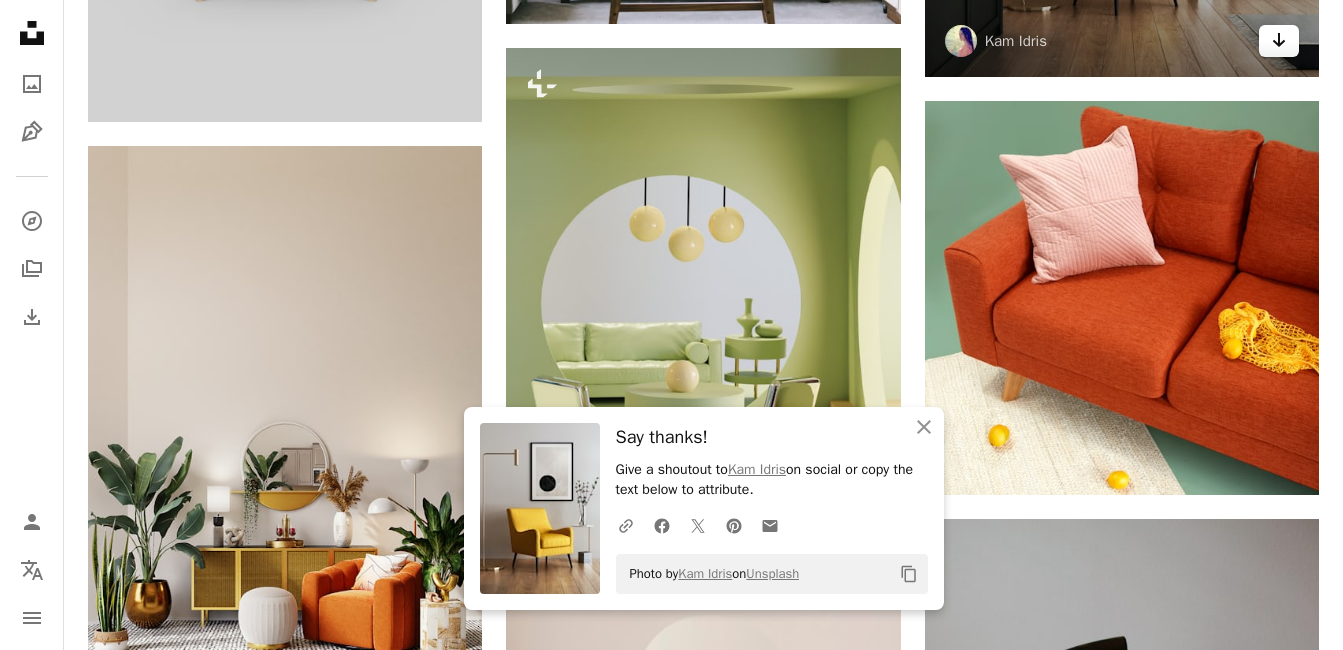 scroll, scrollTop: 1320, scrollLeft: 0, axis: vertical 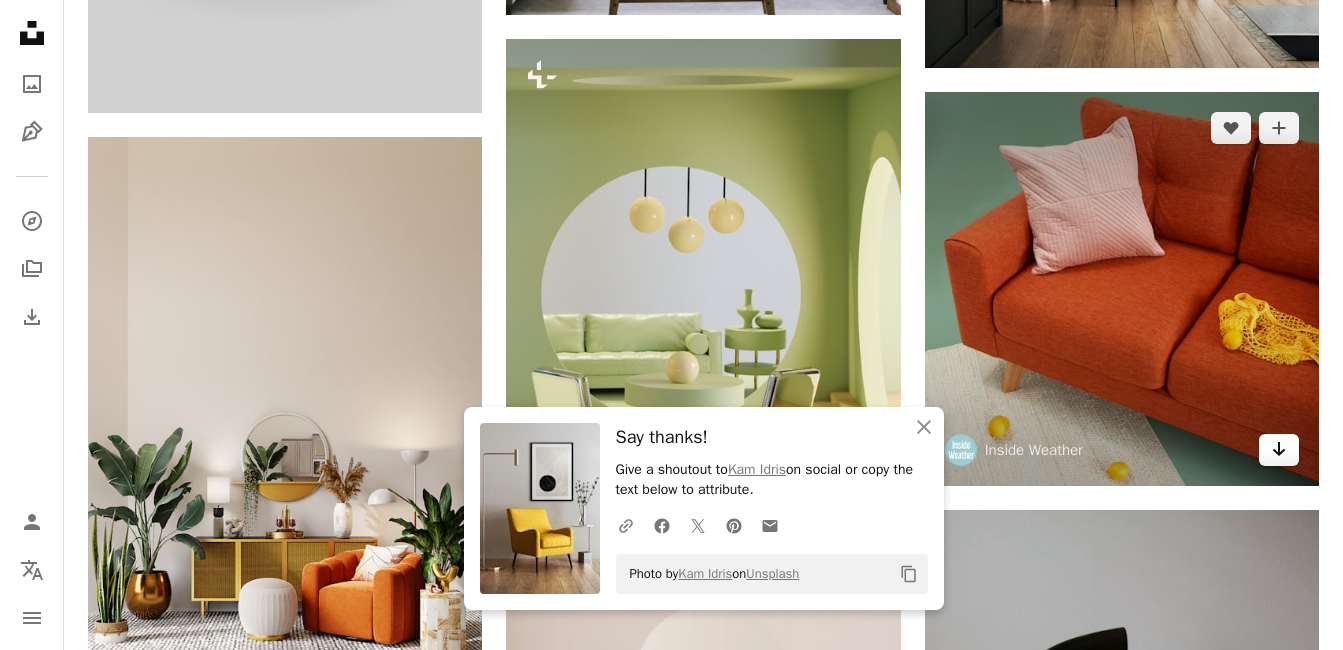 click on "Arrow pointing down" 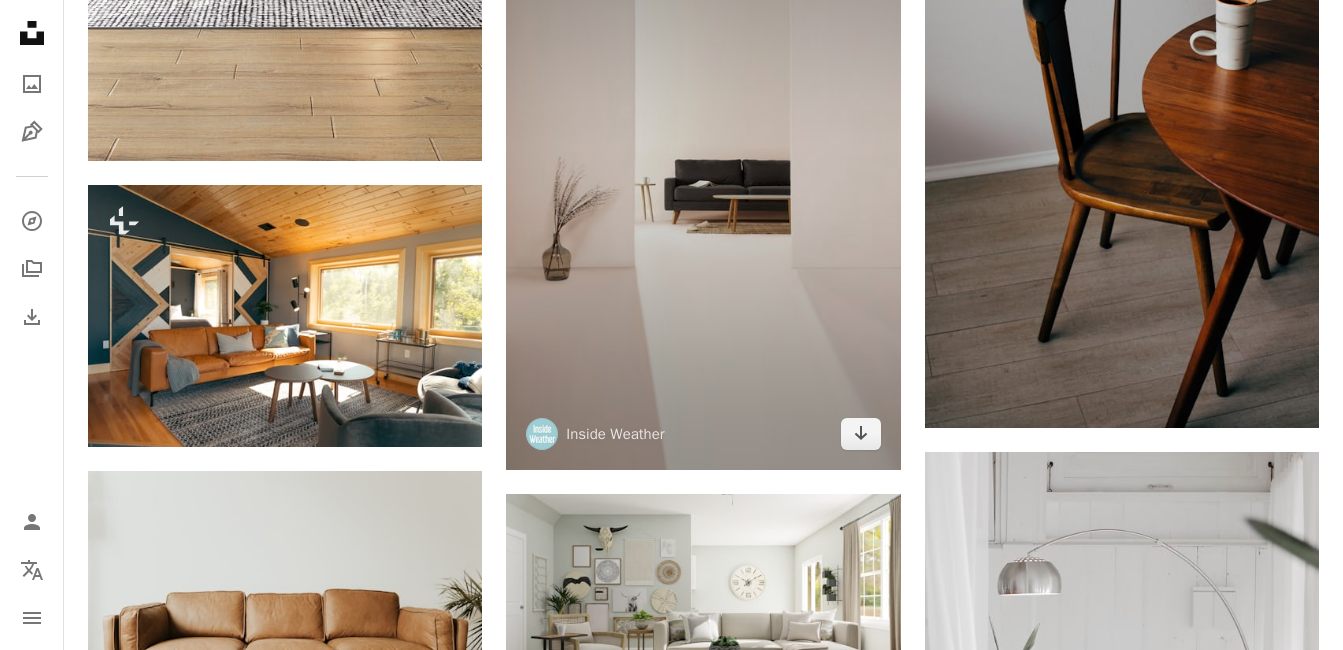 scroll, scrollTop: 2040, scrollLeft: 0, axis: vertical 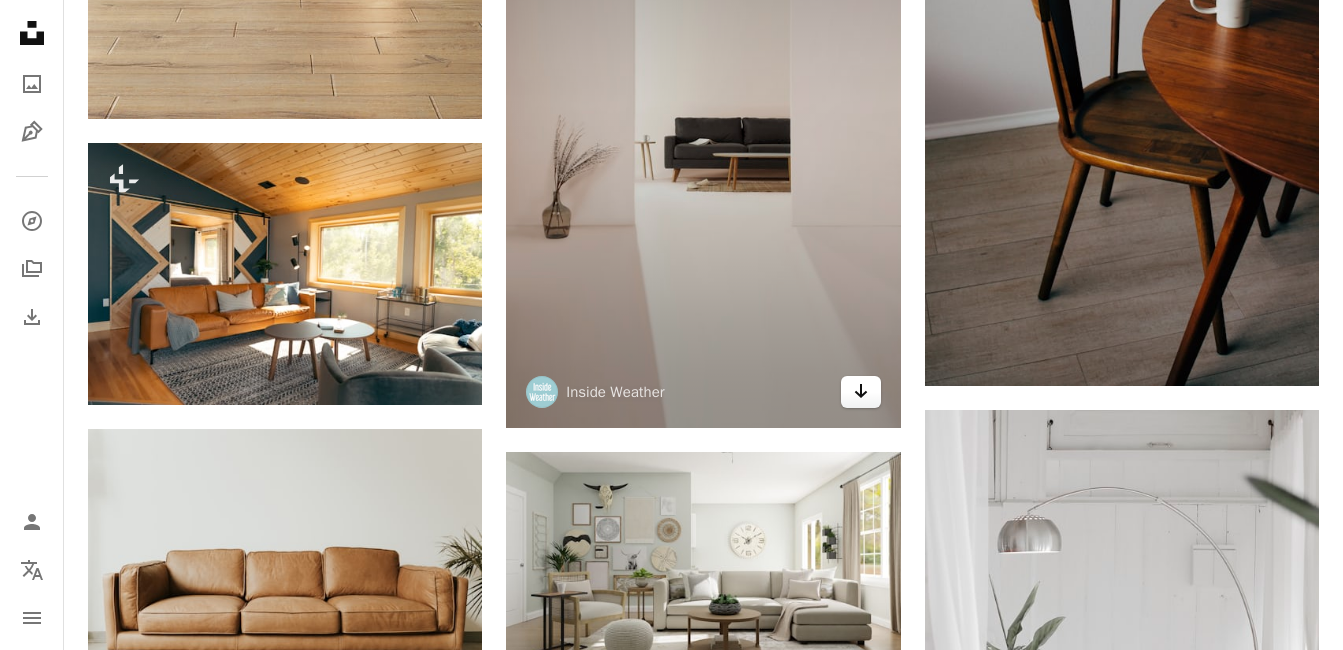 click on "Arrow pointing down" 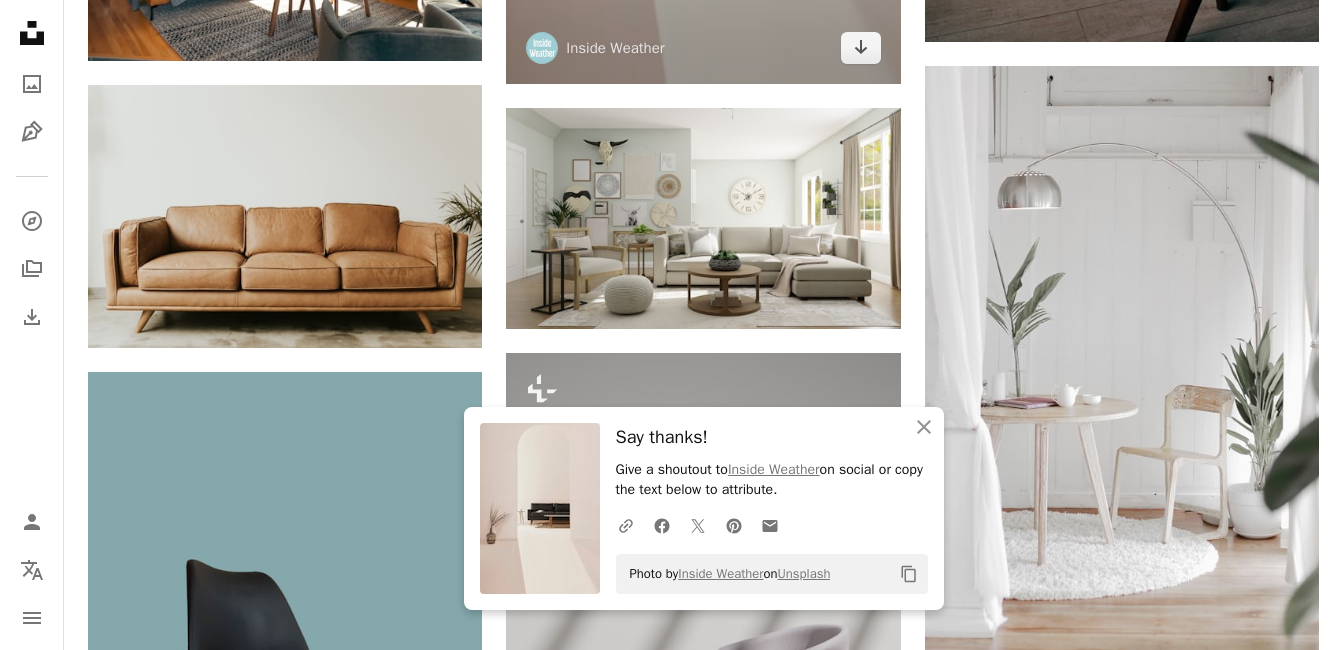 scroll, scrollTop: 2440, scrollLeft: 0, axis: vertical 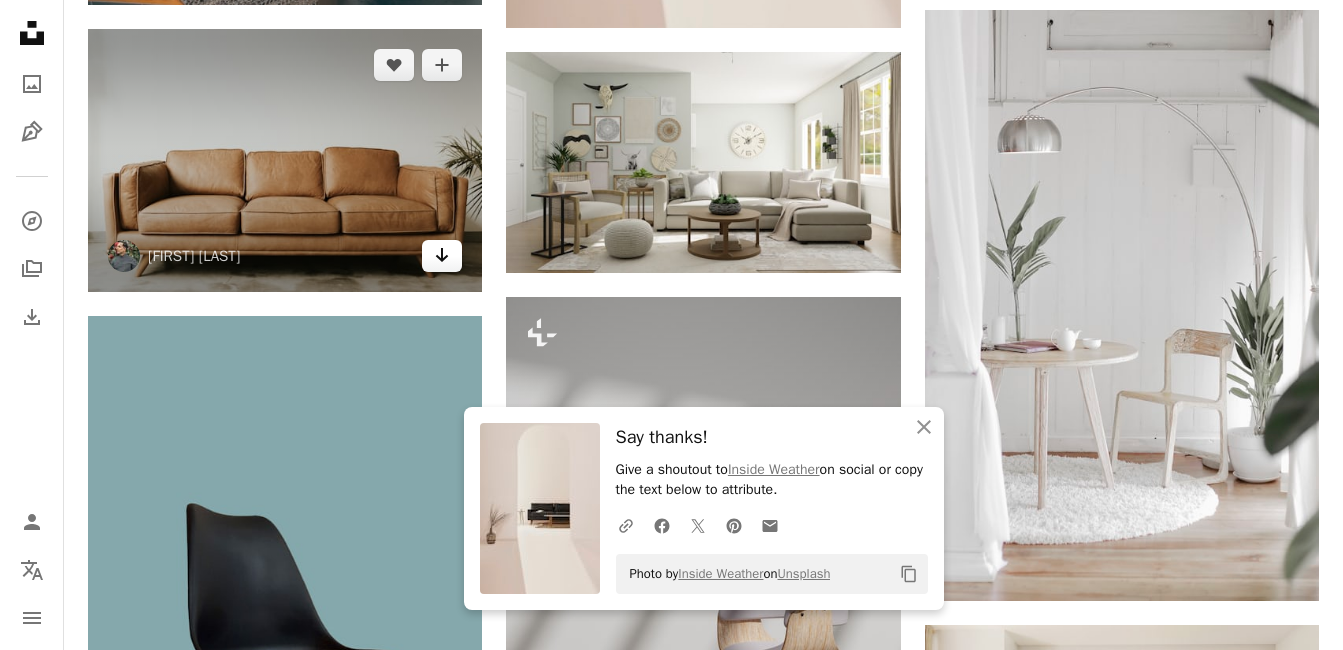click on "Arrow pointing down" 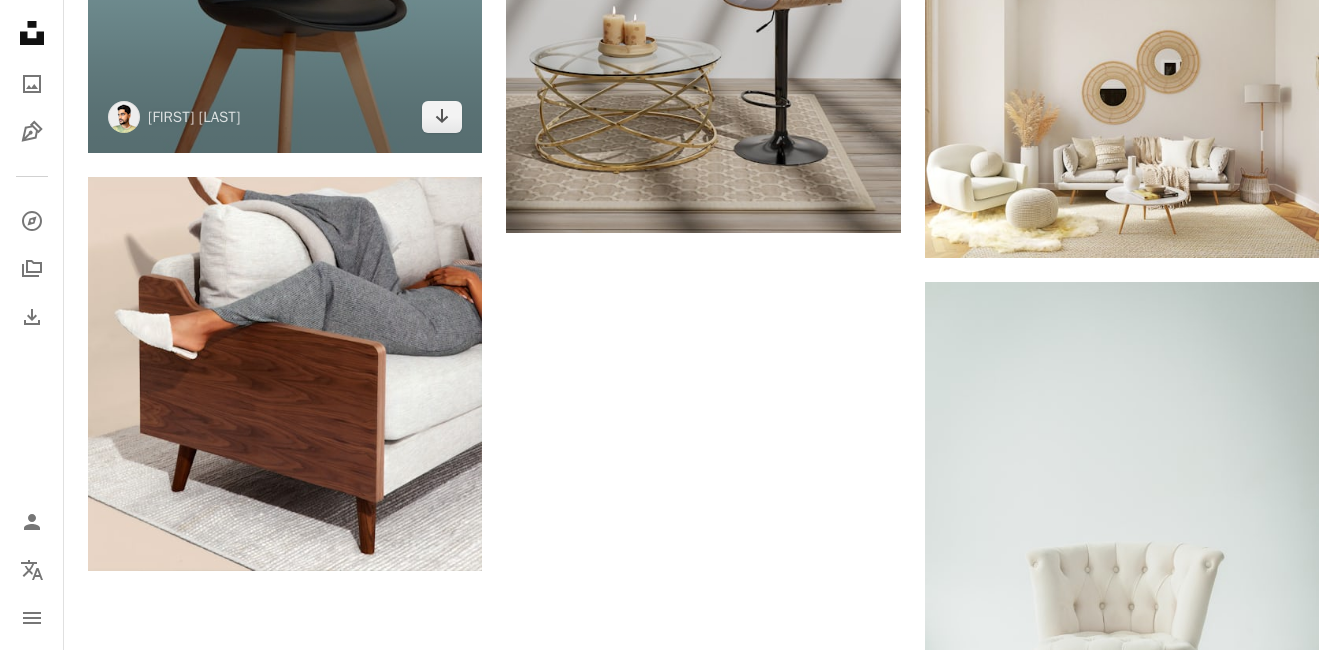scroll, scrollTop: 3320, scrollLeft: 0, axis: vertical 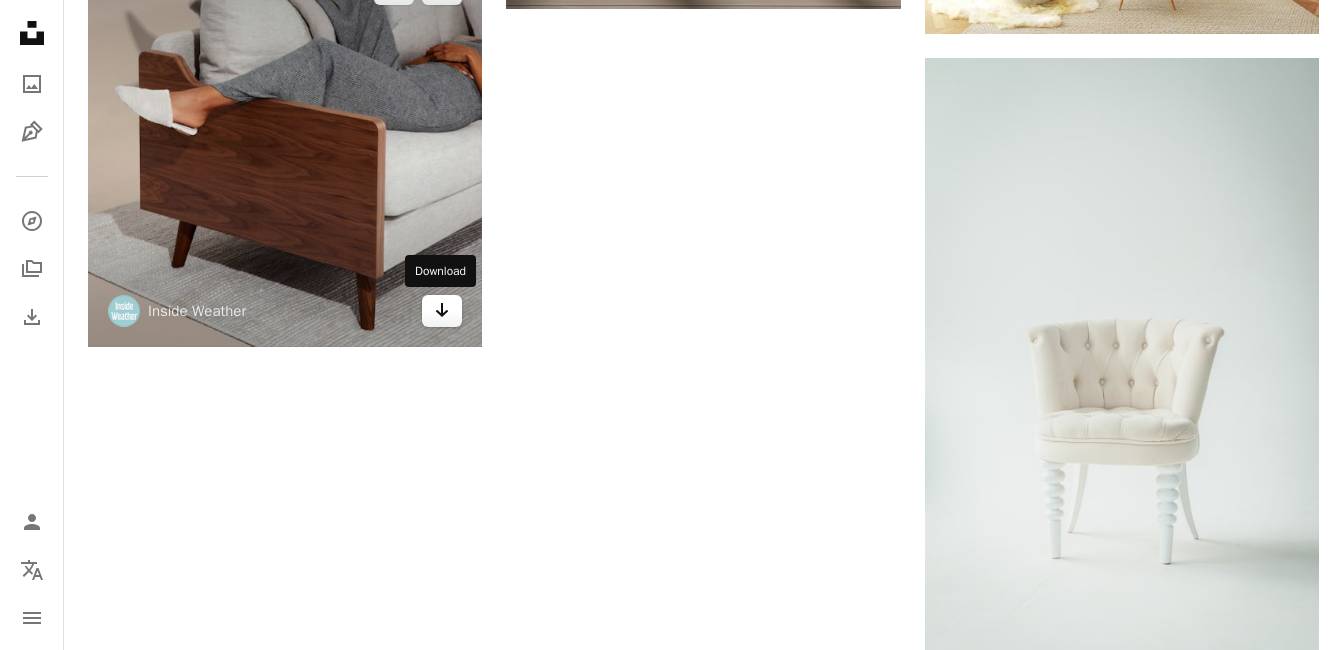 click on "Arrow pointing down" 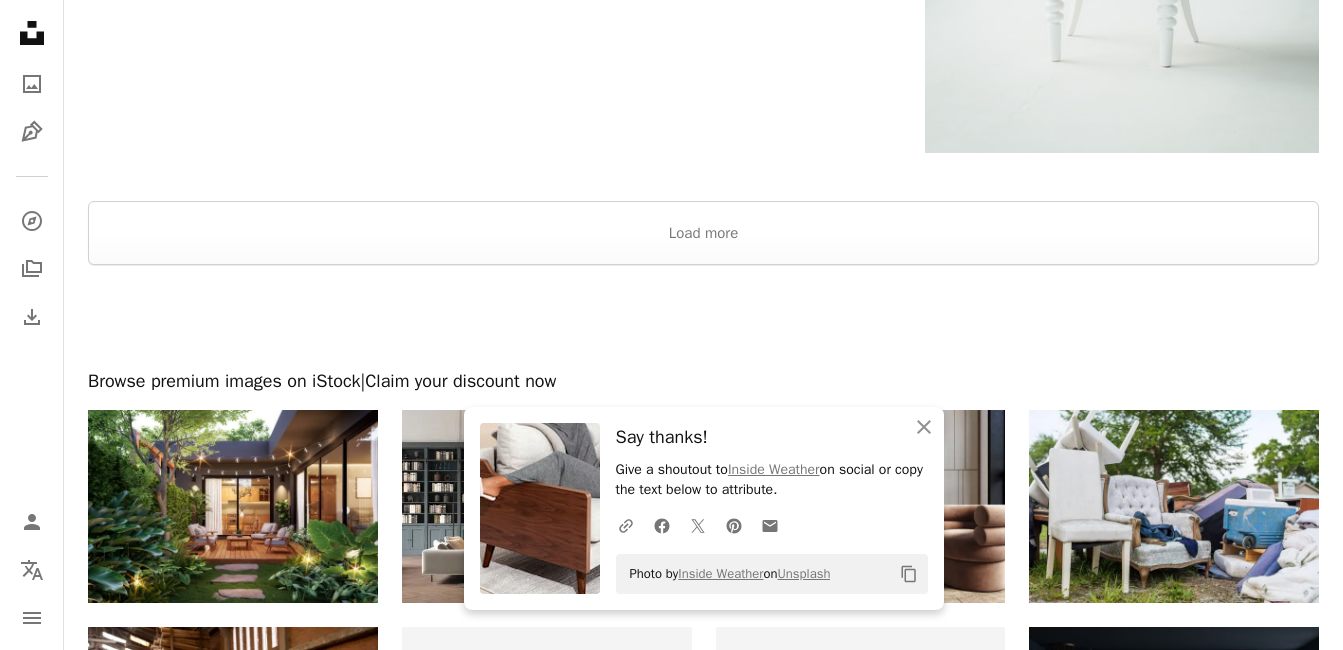scroll, scrollTop: 3760, scrollLeft: 0, axis: vertical 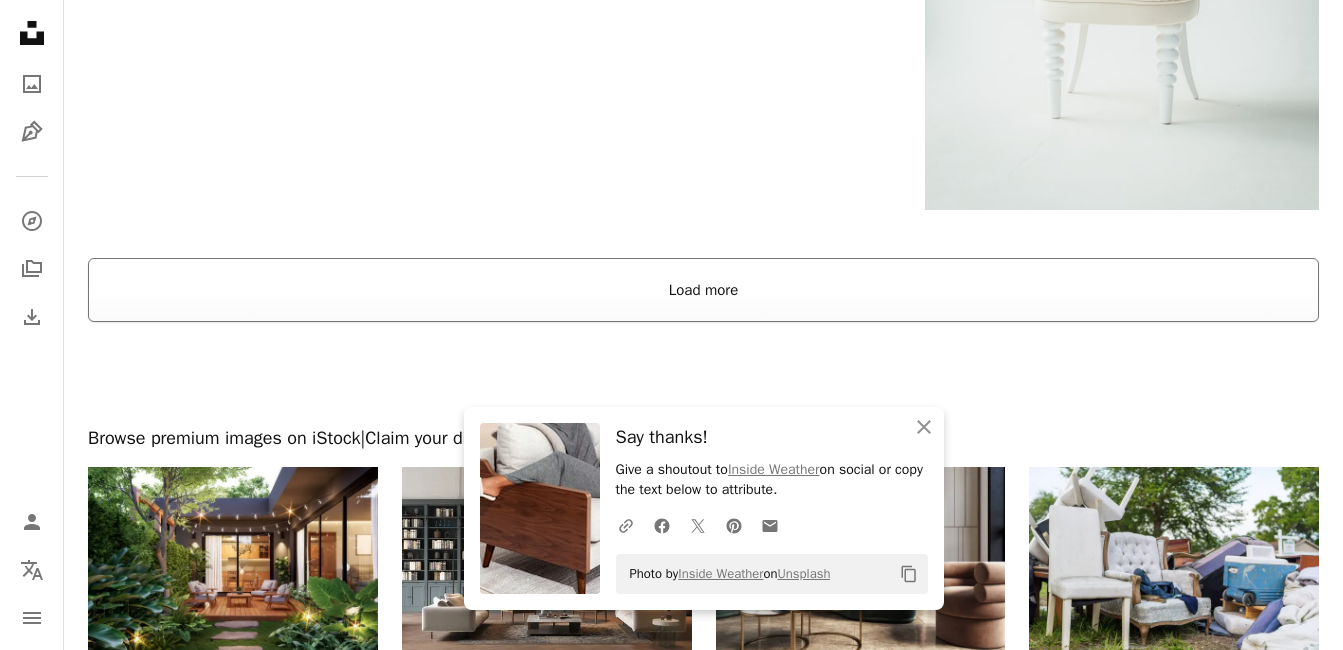 click on "Load more" at bounding box center [703, 290] 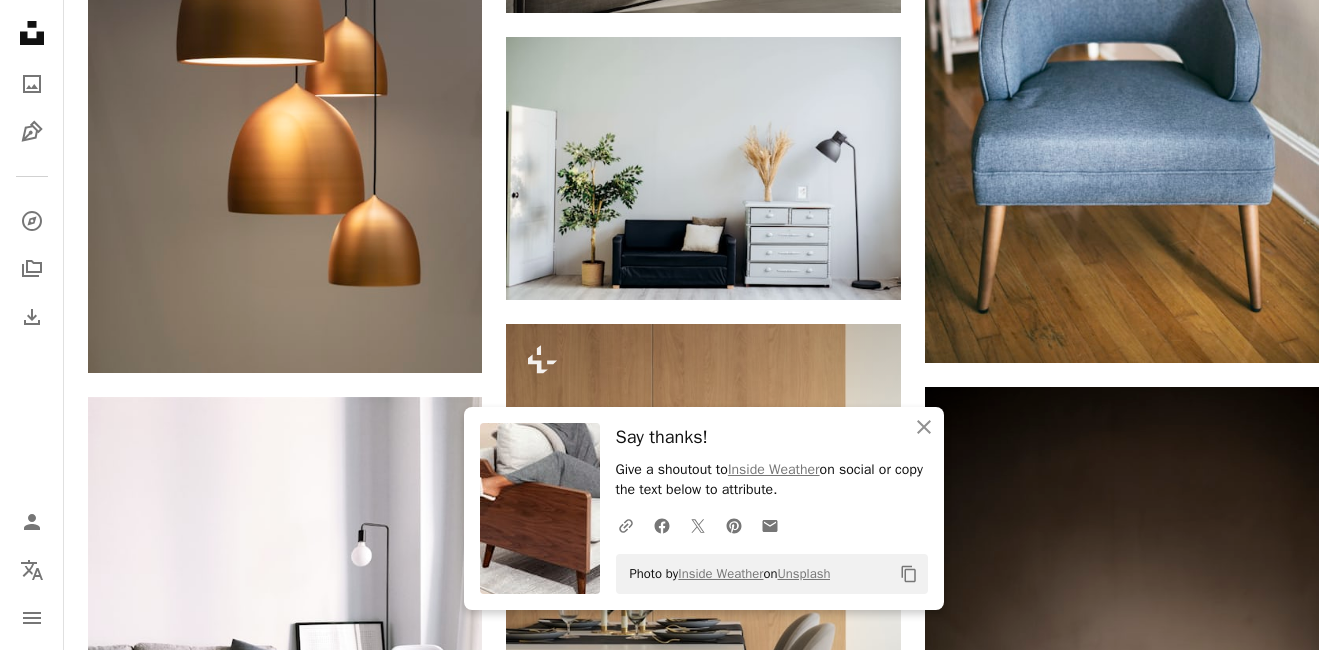 scroll, scrollTop: 4200, scrollLeft: 0, axis: vertical 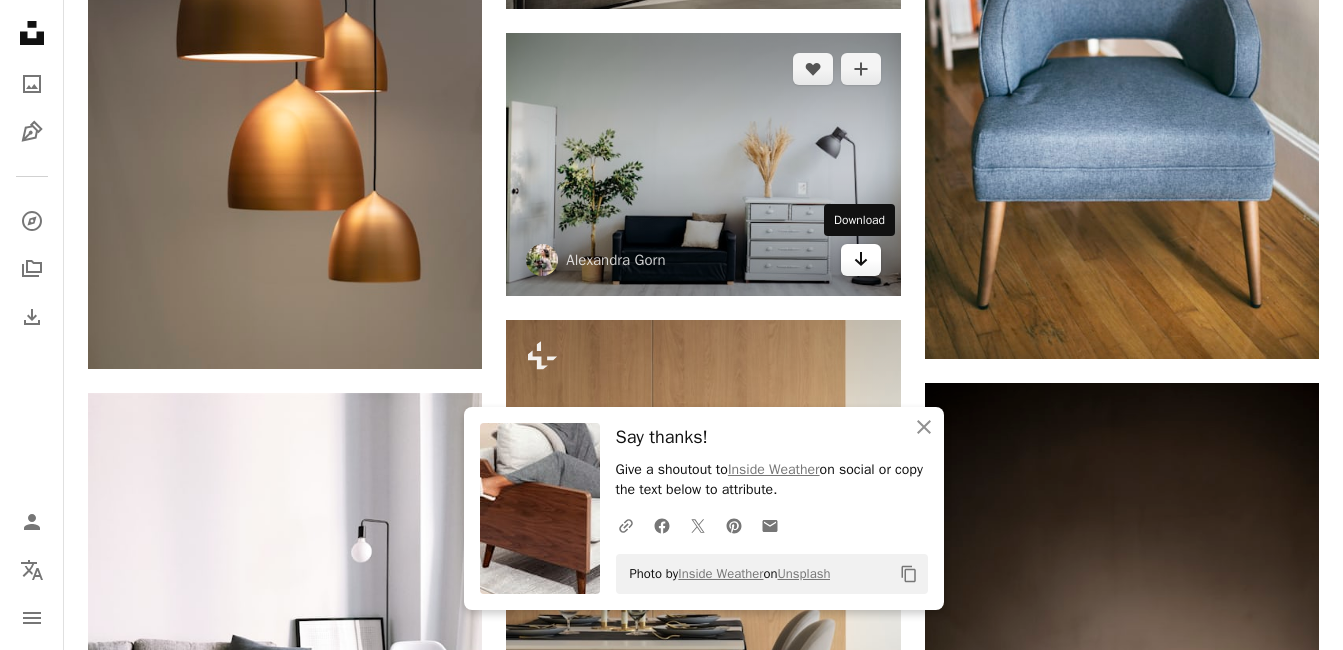 click on "Arrow pointing down" 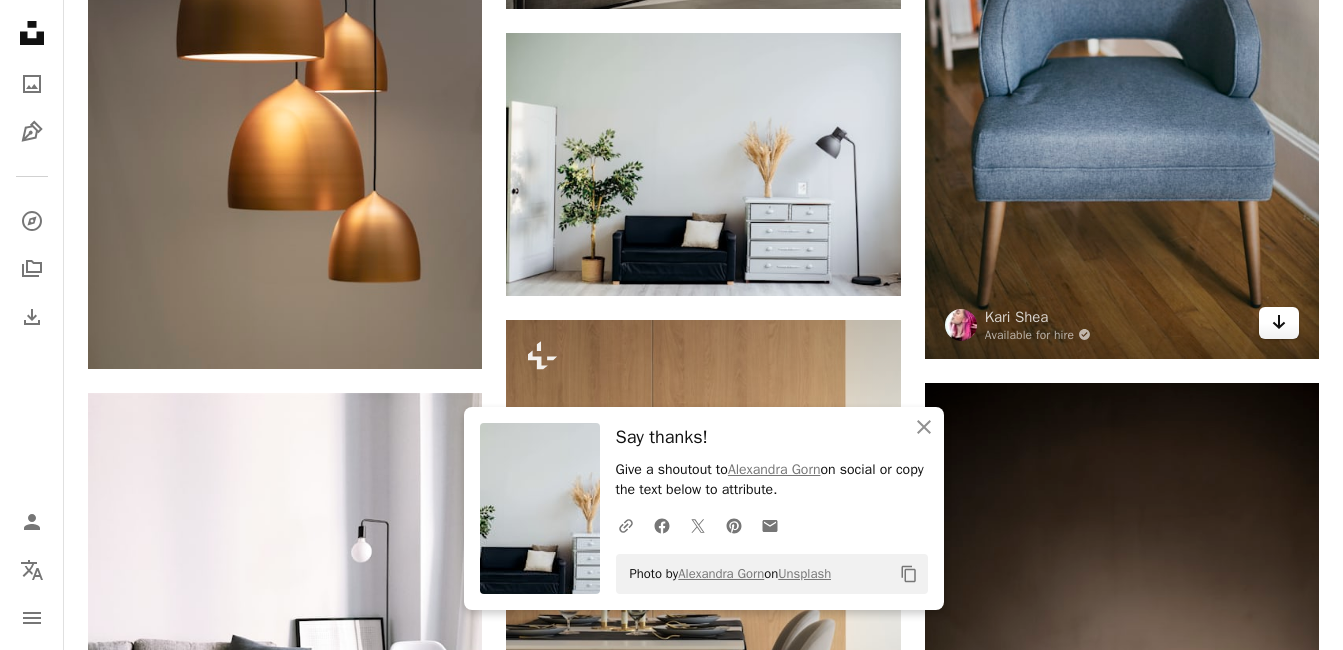 click on "Arrow pointing down" 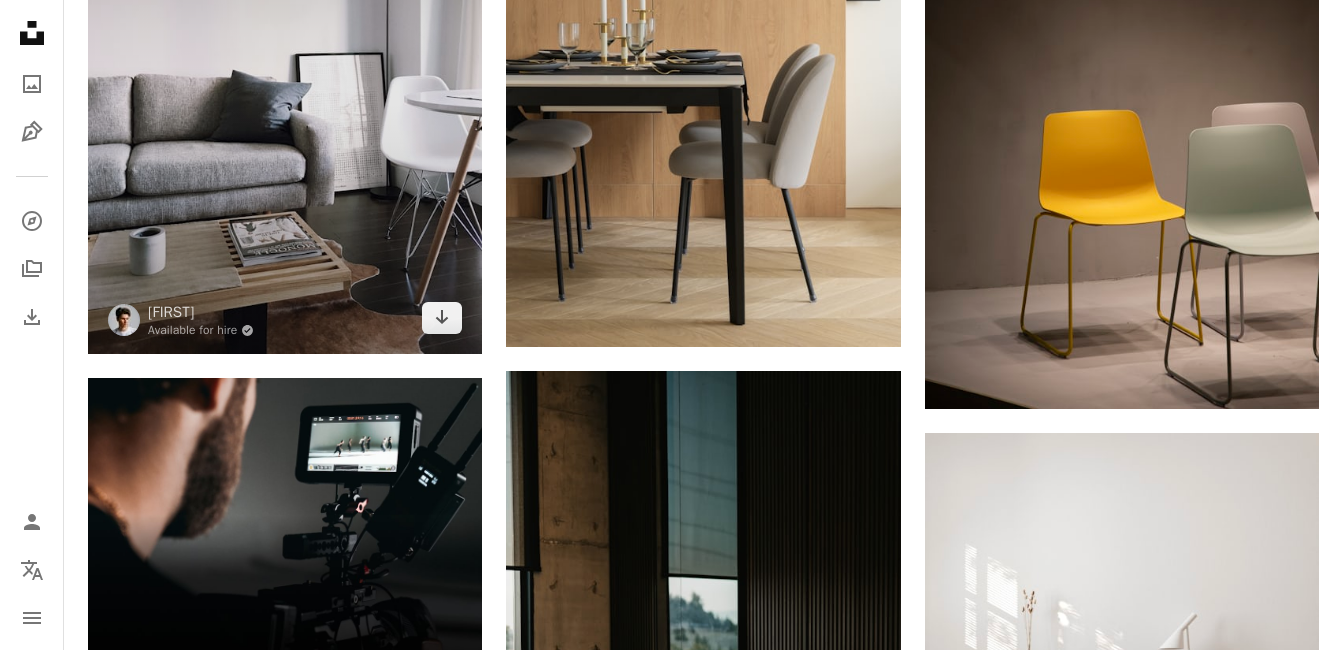 scroll, scrollTop: 4800, scrollLeft: 0, axis: vertical 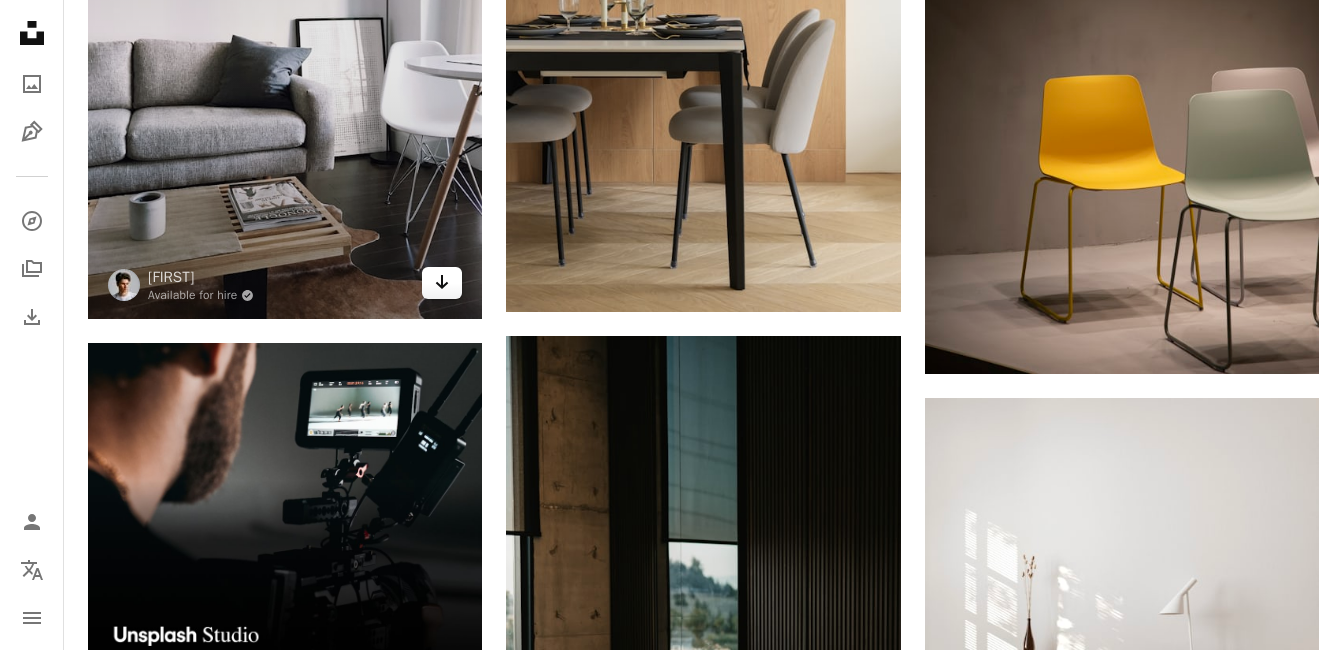 click on "Arrow pointing down" 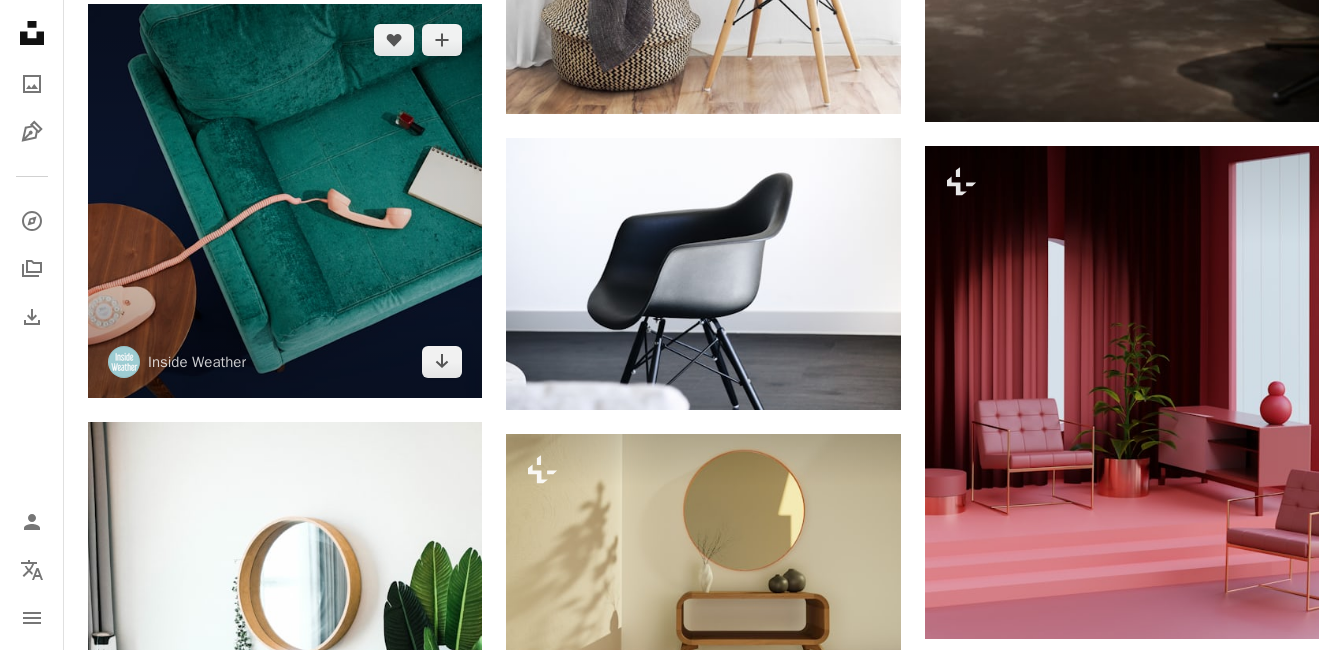 scroll, scrollTop: 6240, scrollLeft: 0, axis: vertical 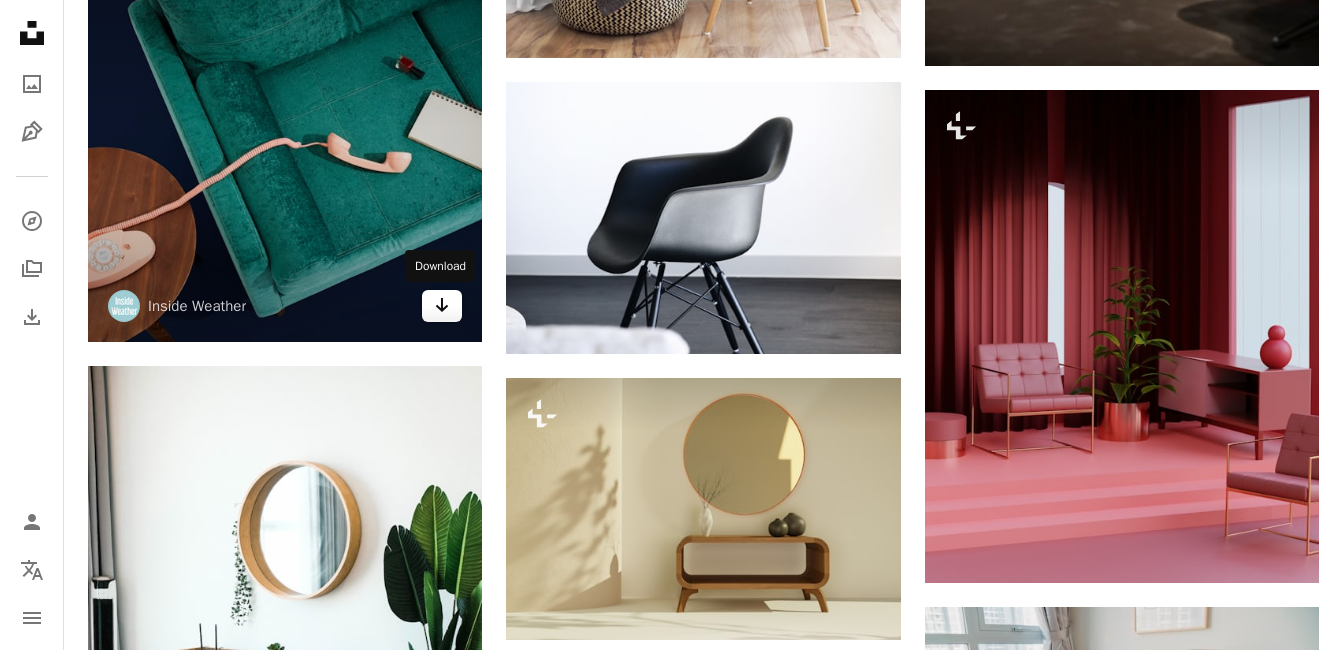 click on "Arrow pointing down" at bounding box center (442, 306) 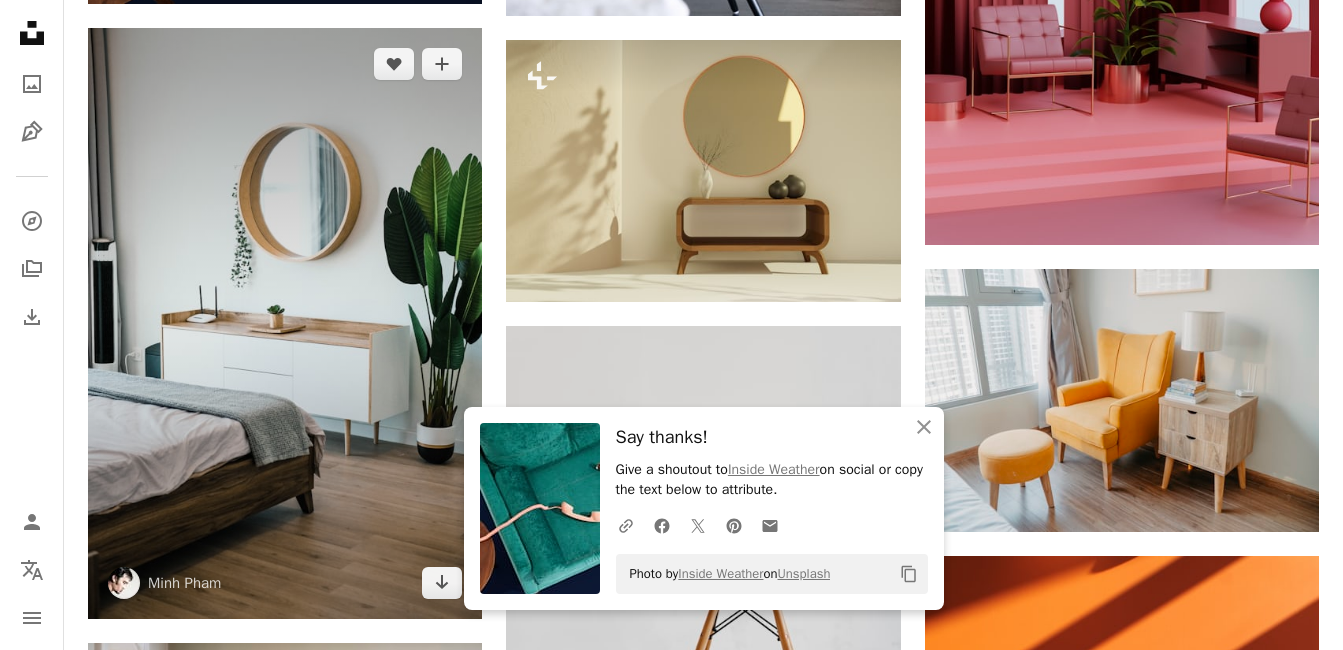 scroll, scrollTop: 6720, scrollLeft: 0, axis: vertical 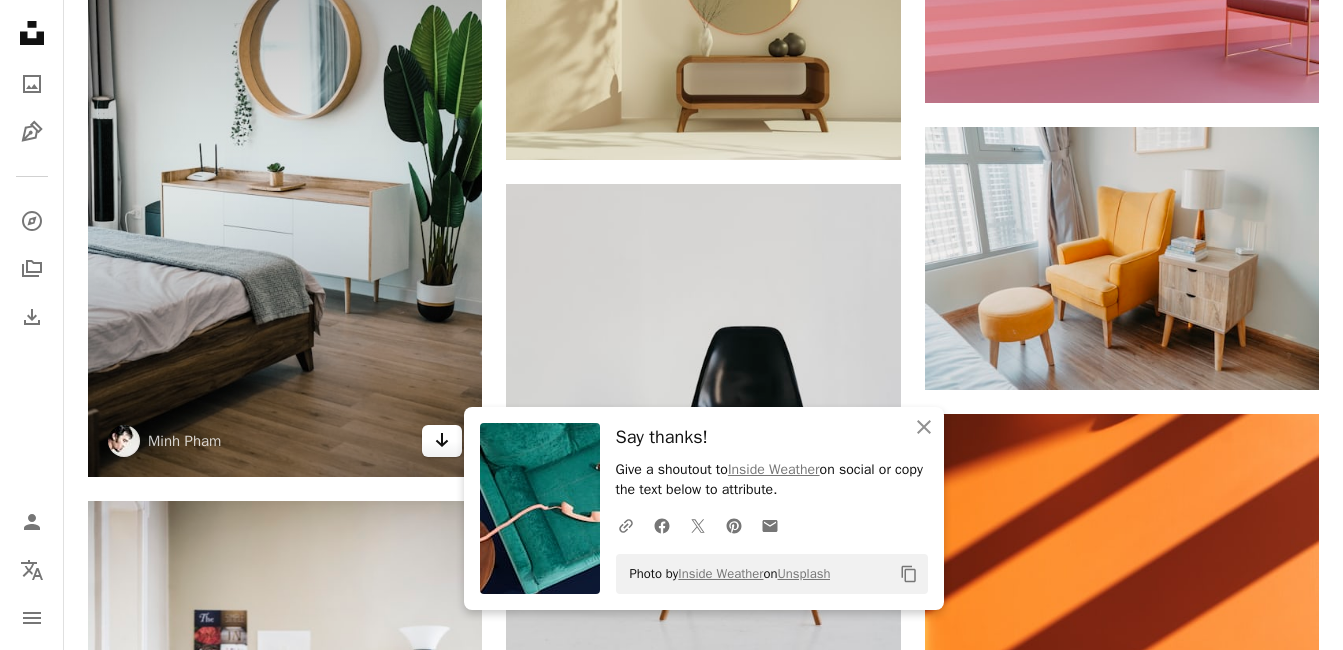 click on "Arrow pointing down" 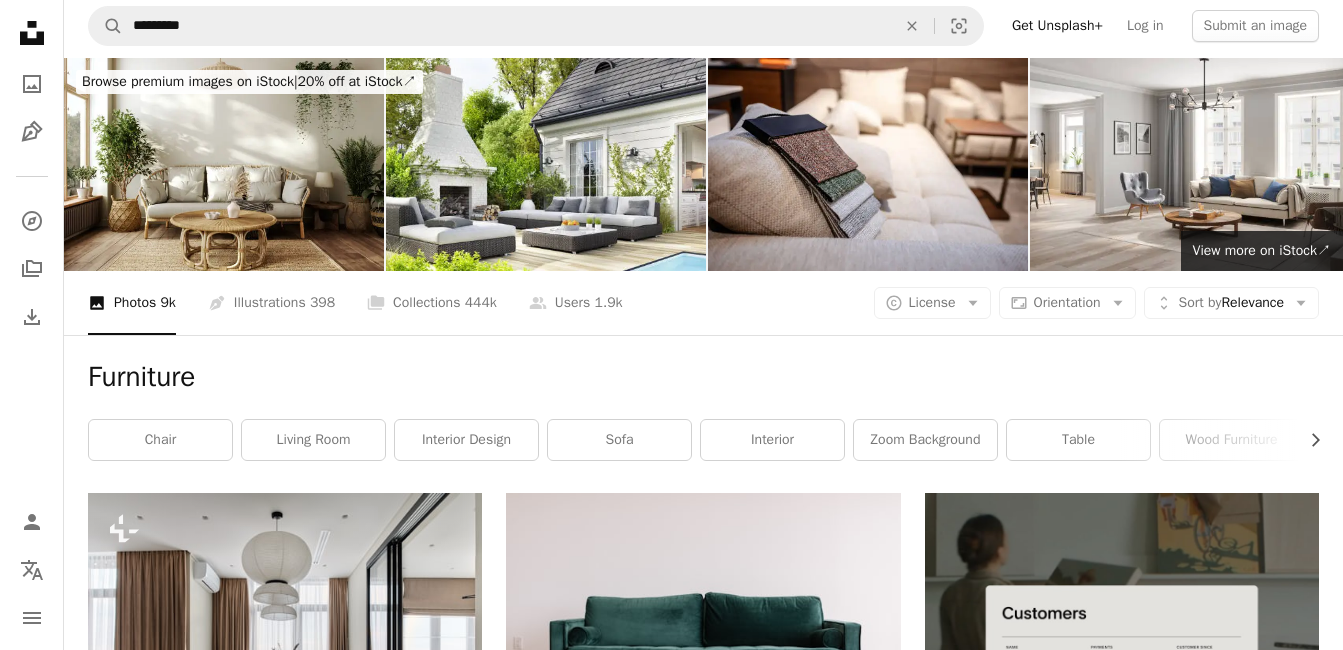scroll, scrollTop: 0, scrollLeft: 0, axis: both 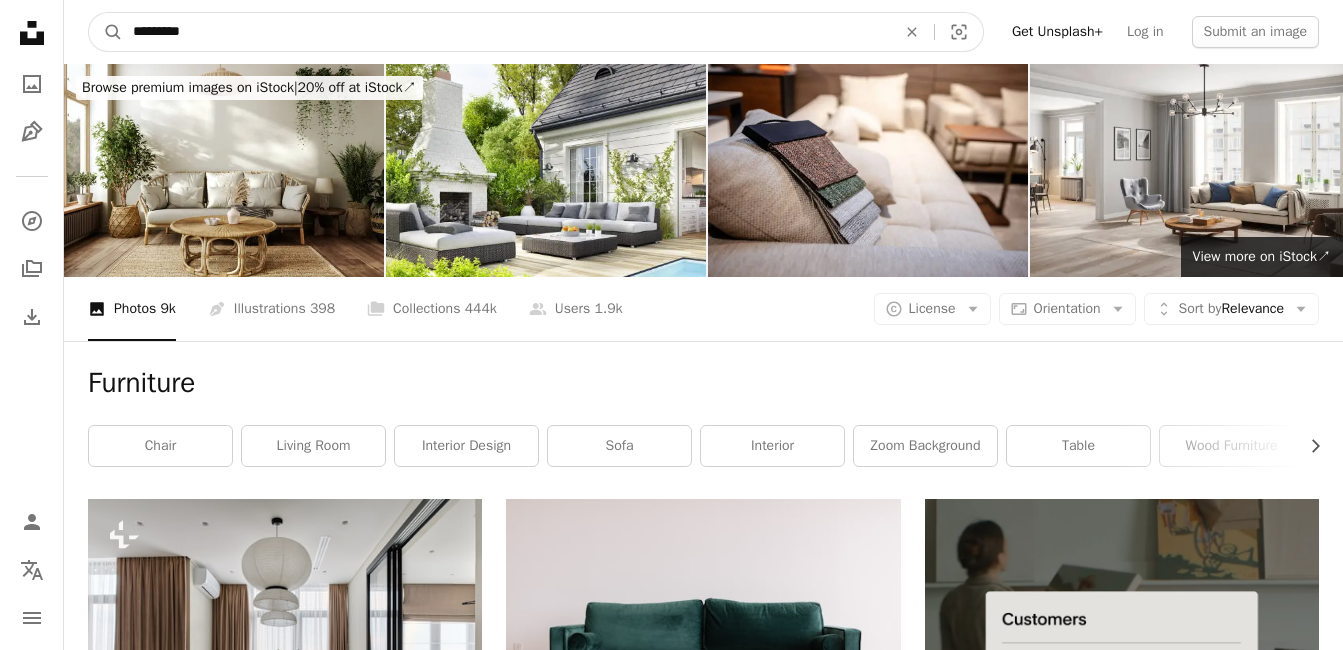 click on "*********" at bounding box center [506, 32] 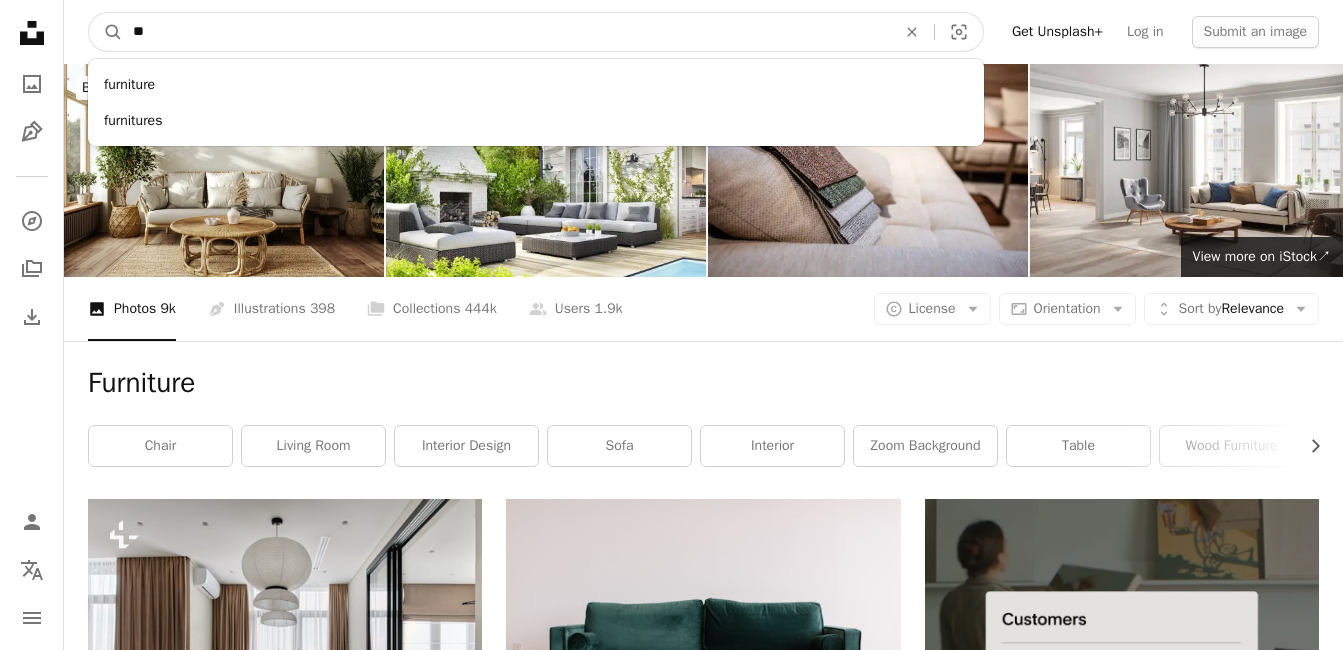 type on "*" 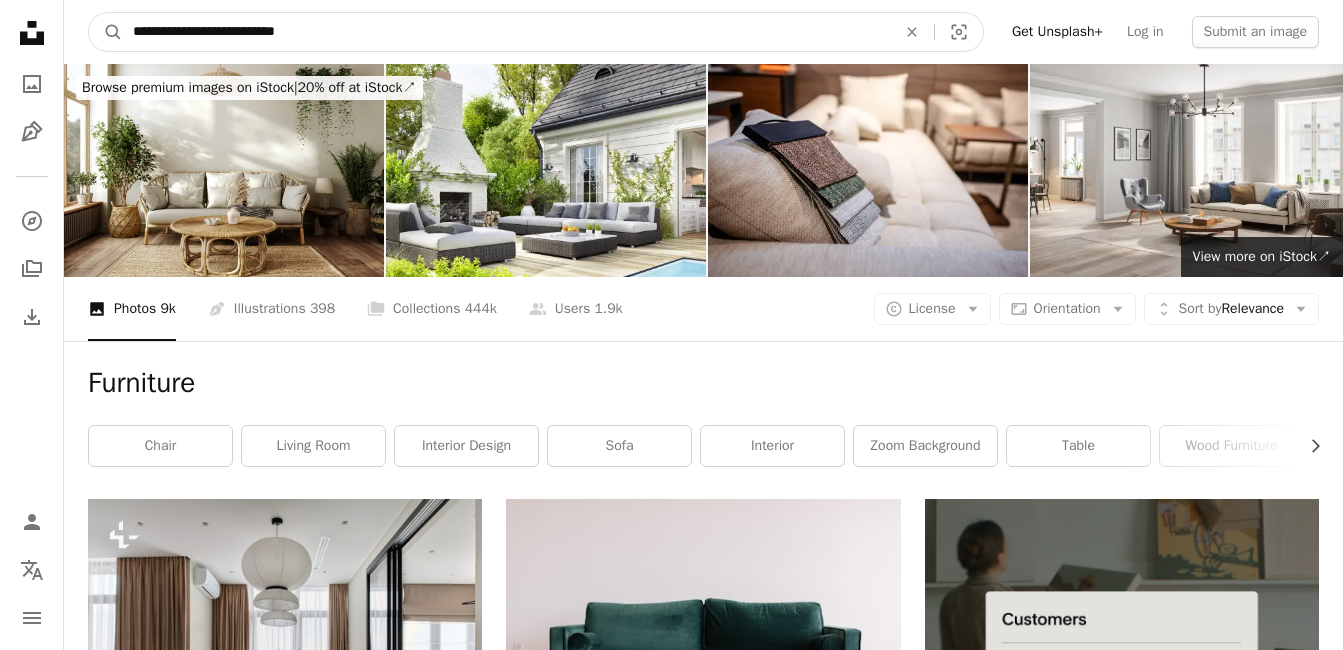 type on "**********" 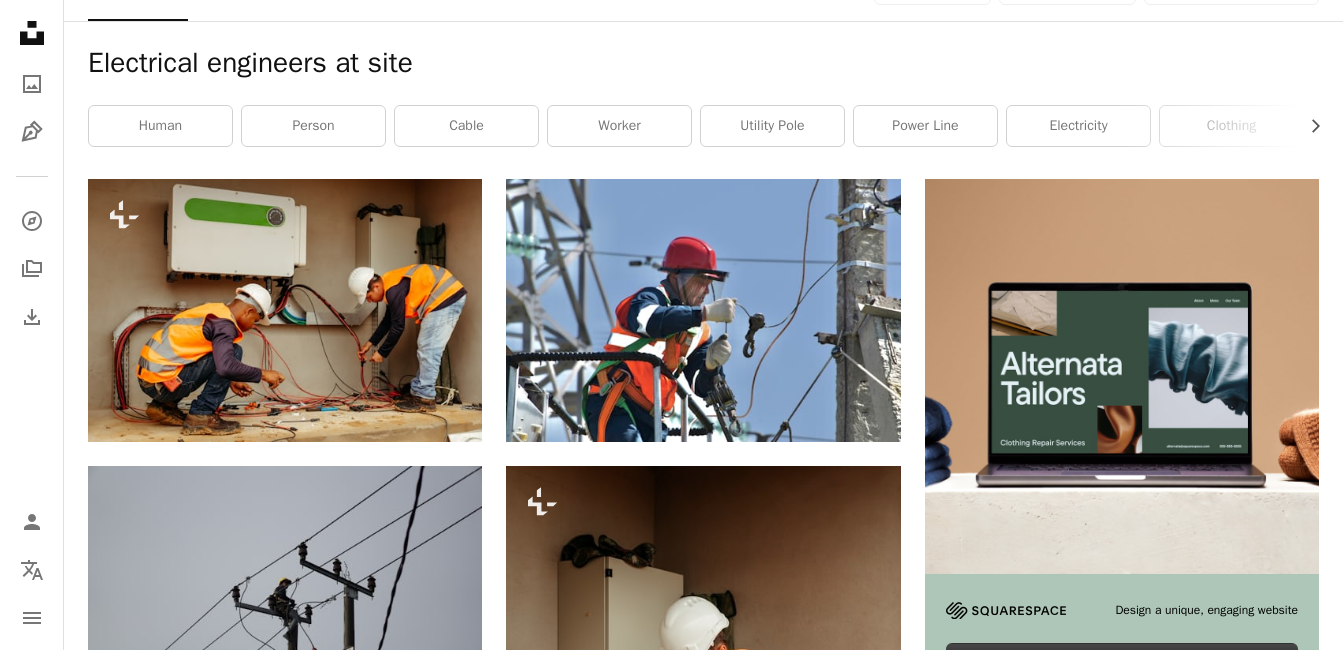 scroll, scrollTop: 360, scrollLeft: 0, axis: vertical 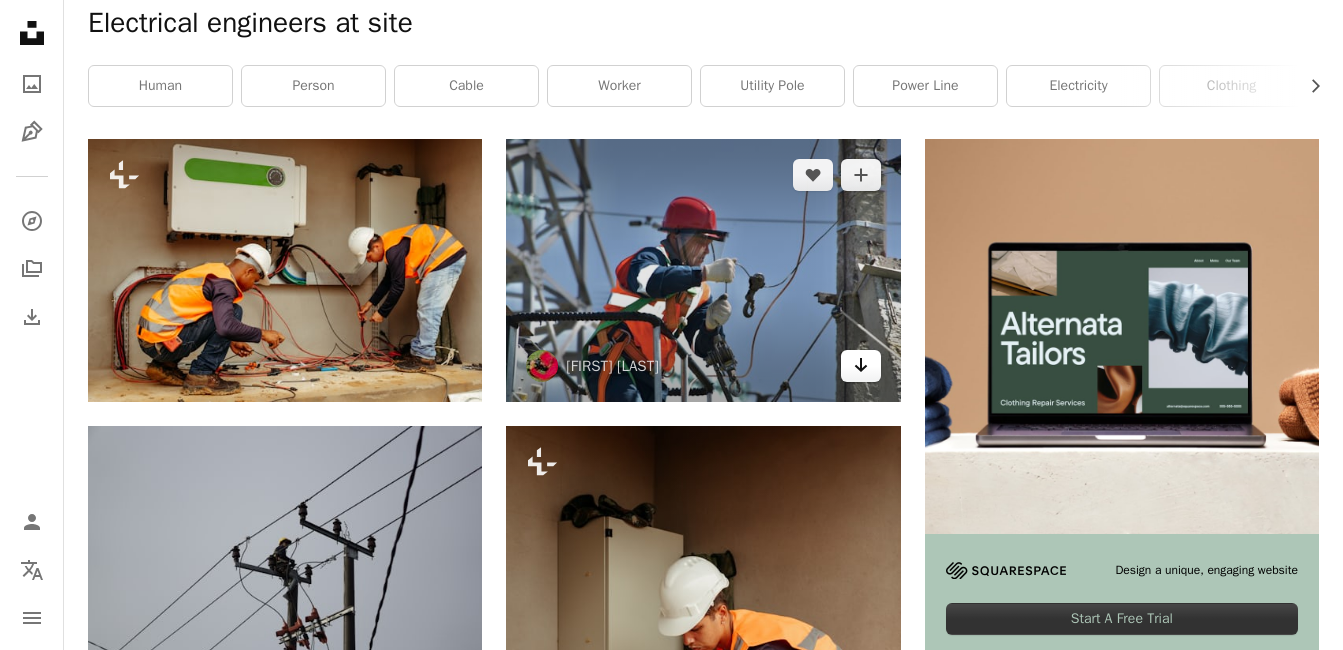 click on "Arrow pointing down" 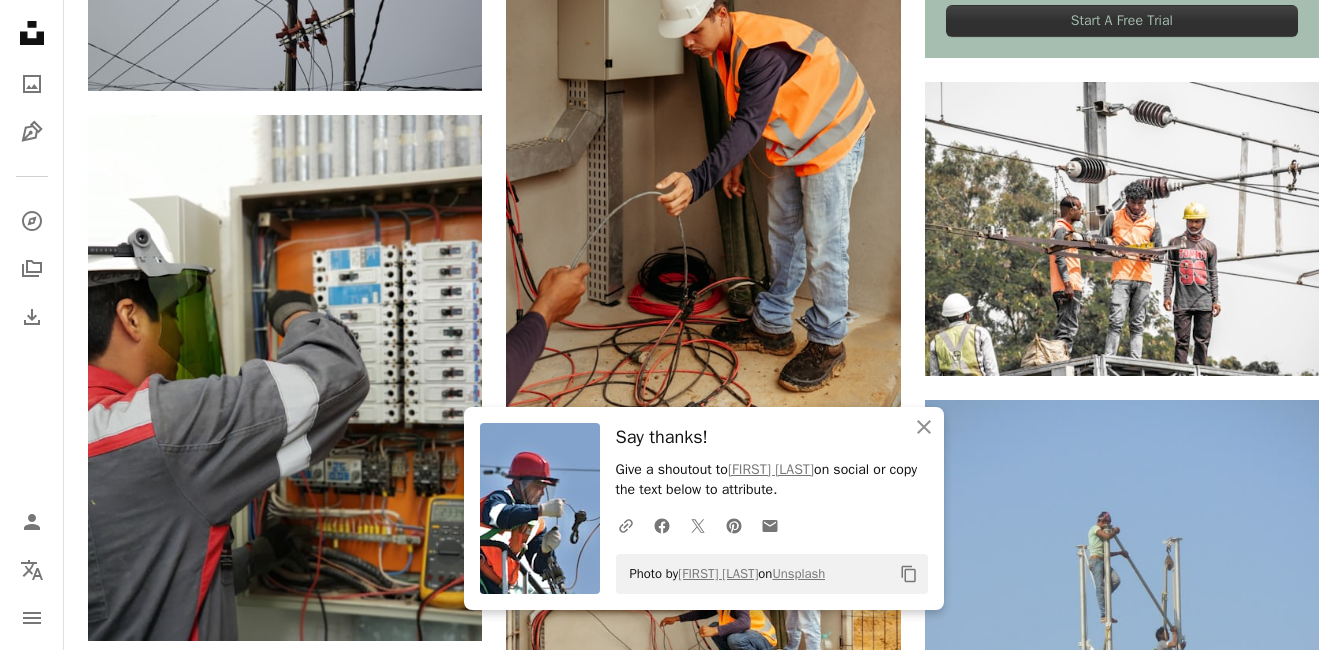 scroll, scrollTop: 960, scrollLeft: 0, axis: vertical 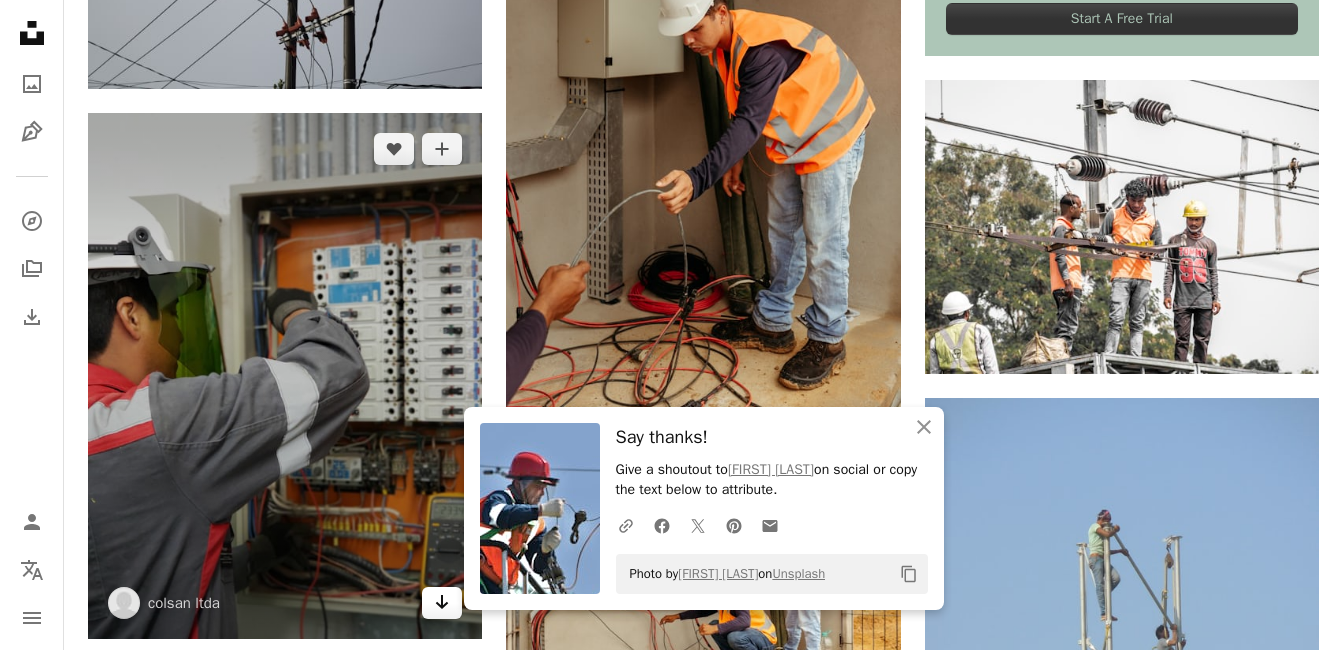 click 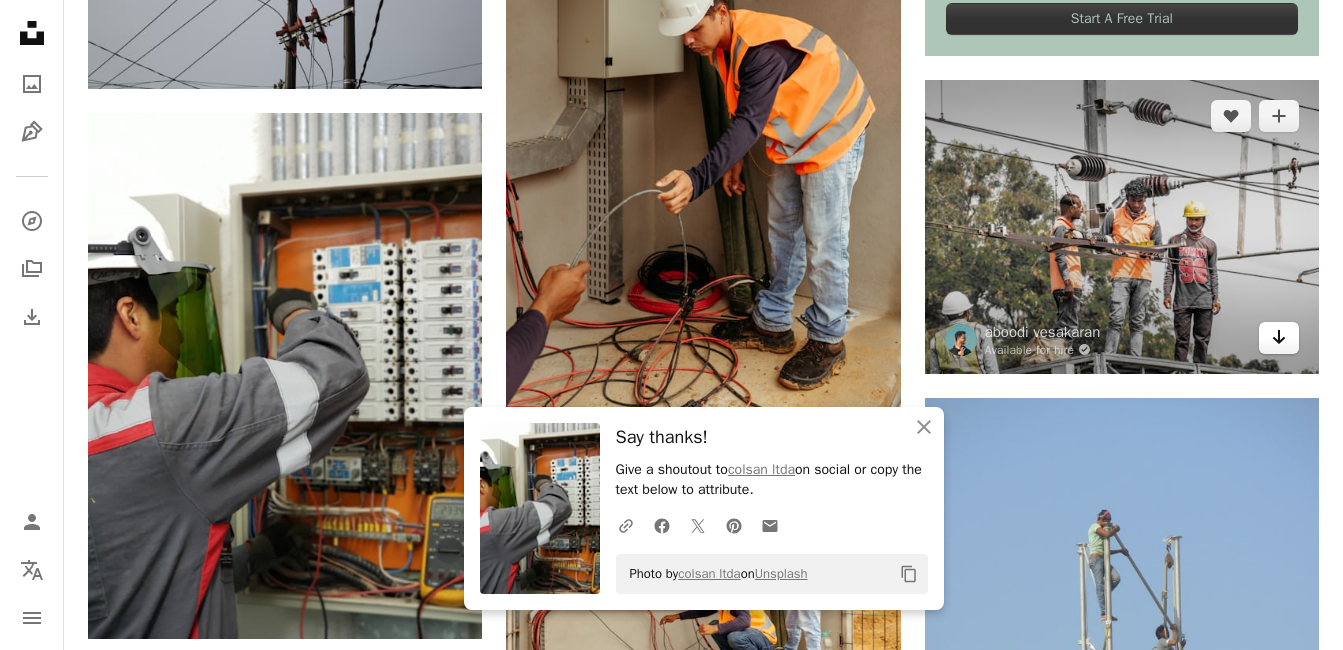 click on "Arrow pointing down" 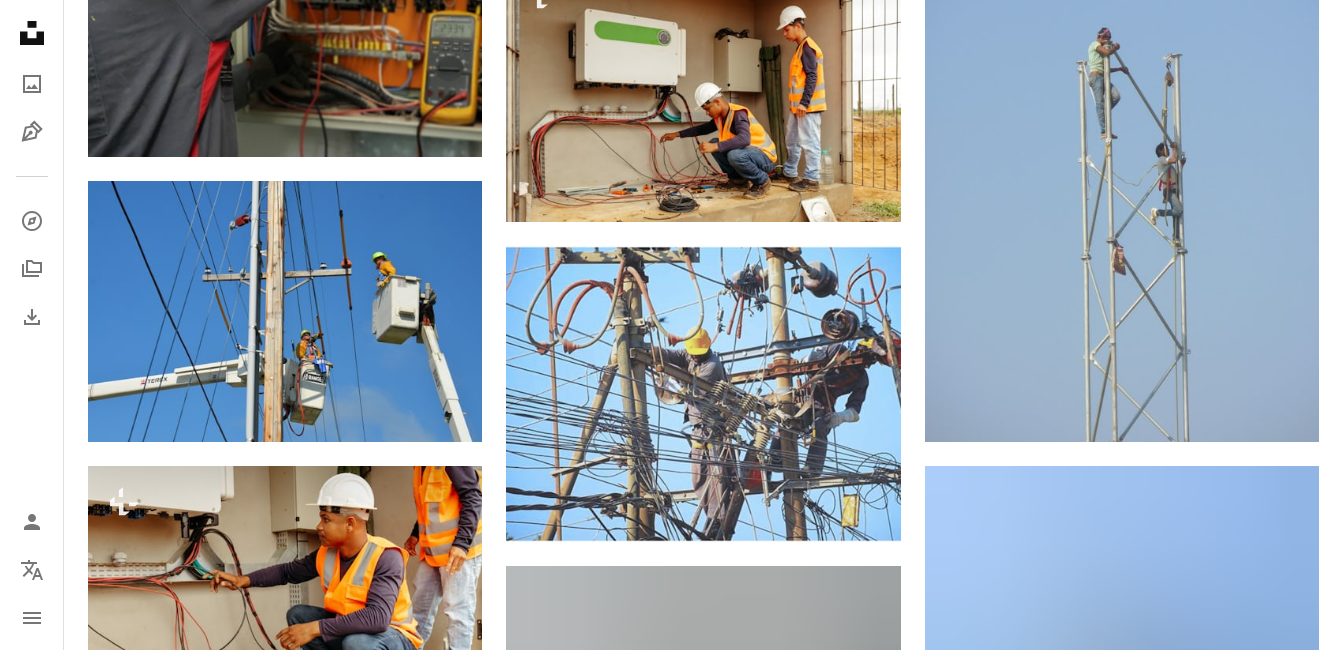 scroll, scrollTop: 1480, scrollLeft: 0, axis: vertical 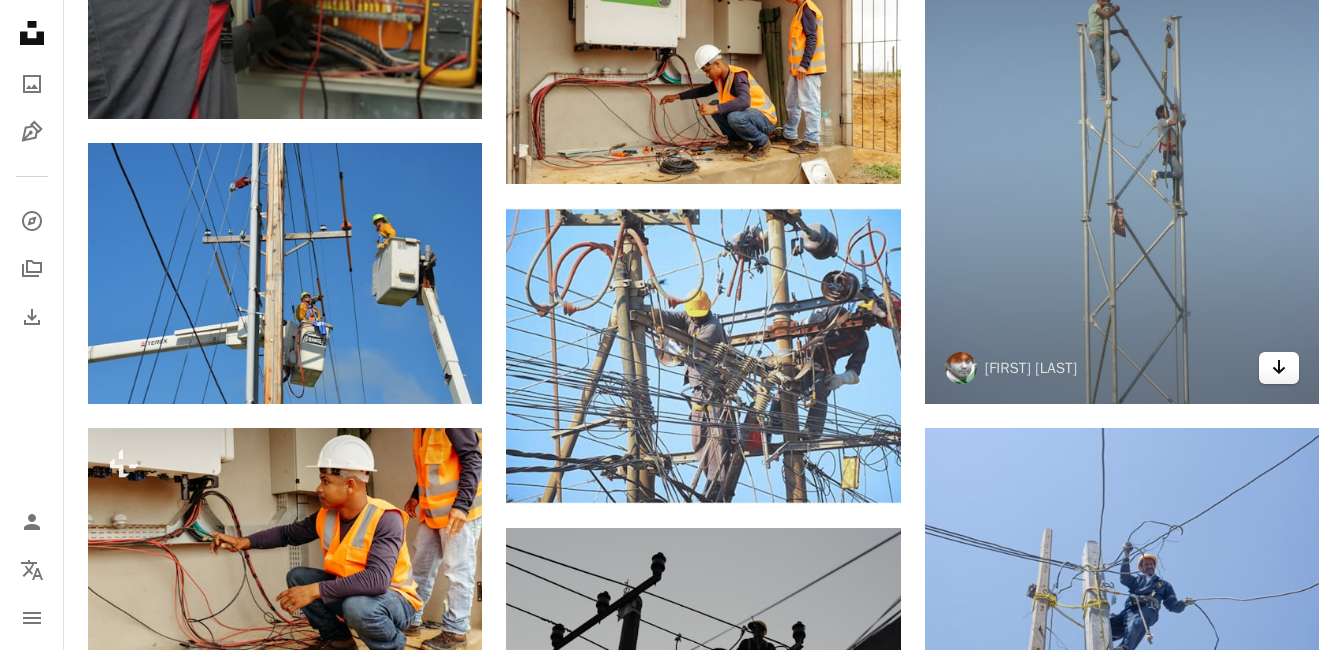 click on "Arrow pointing down" at bounding box center [1279, 368] 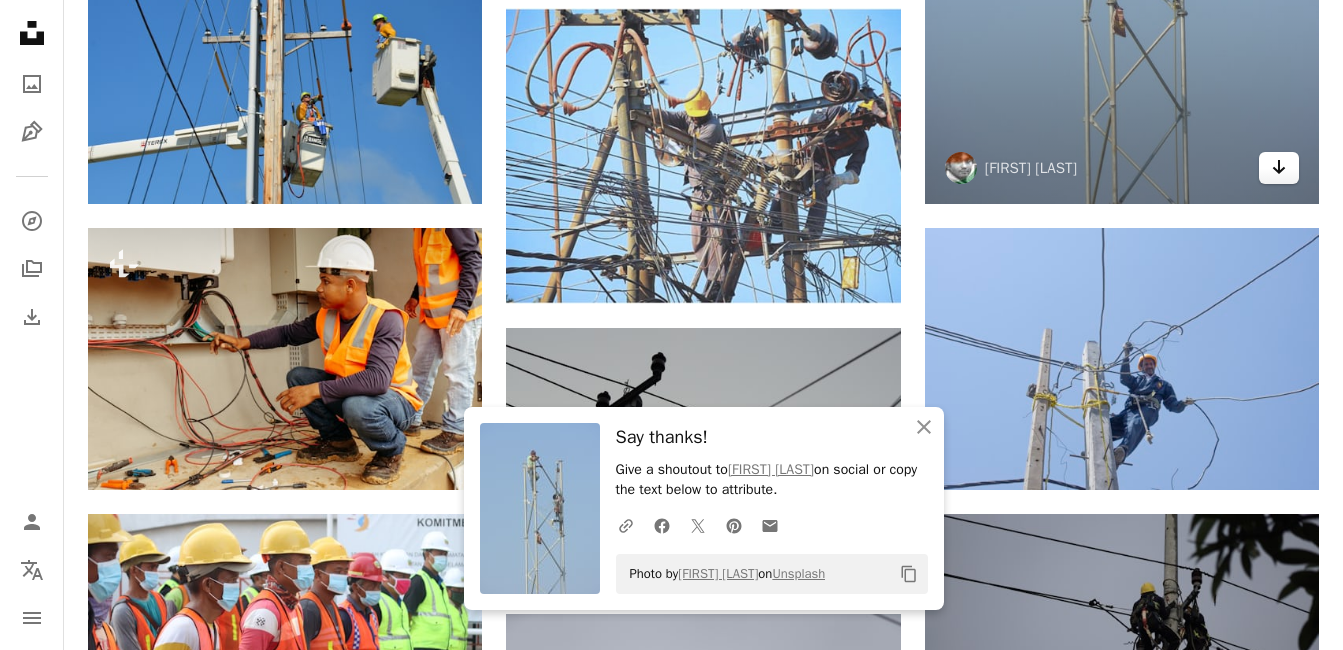 scroll, scrollTop: 1720, scrollLeft: 0, axis: vertical 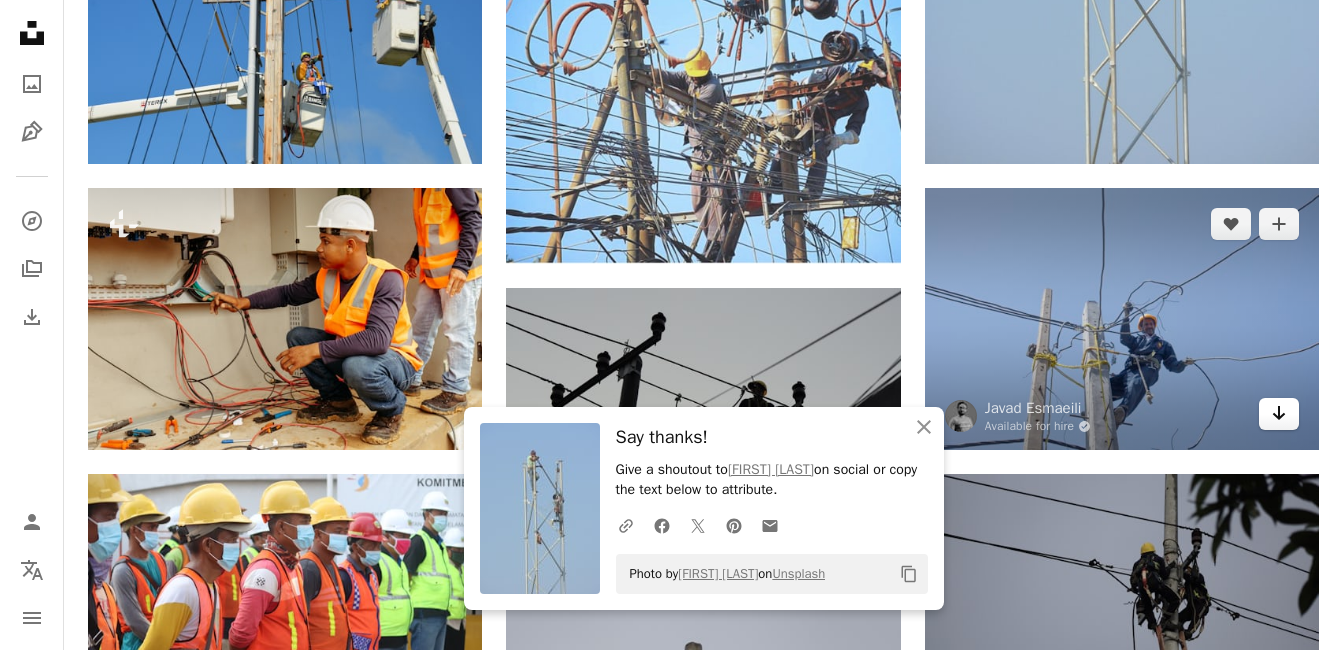 click 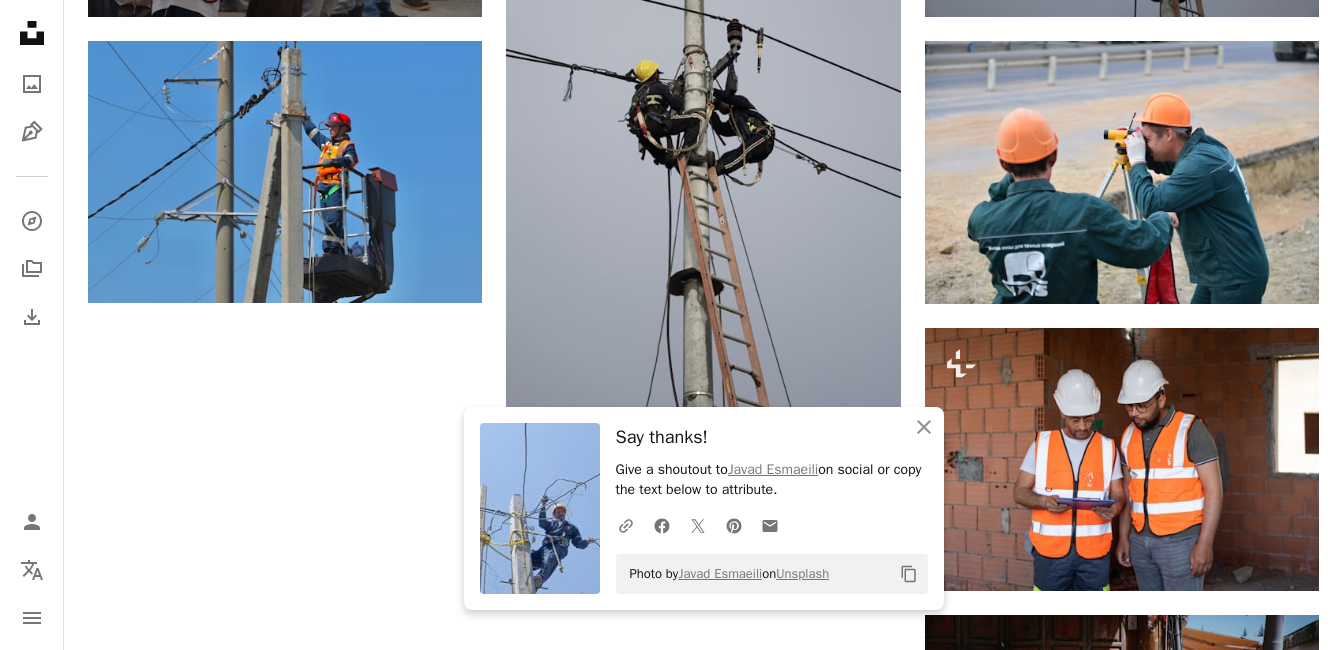 scroll, scrollTop: 2480, scrollLeft: 0, axis: vertical 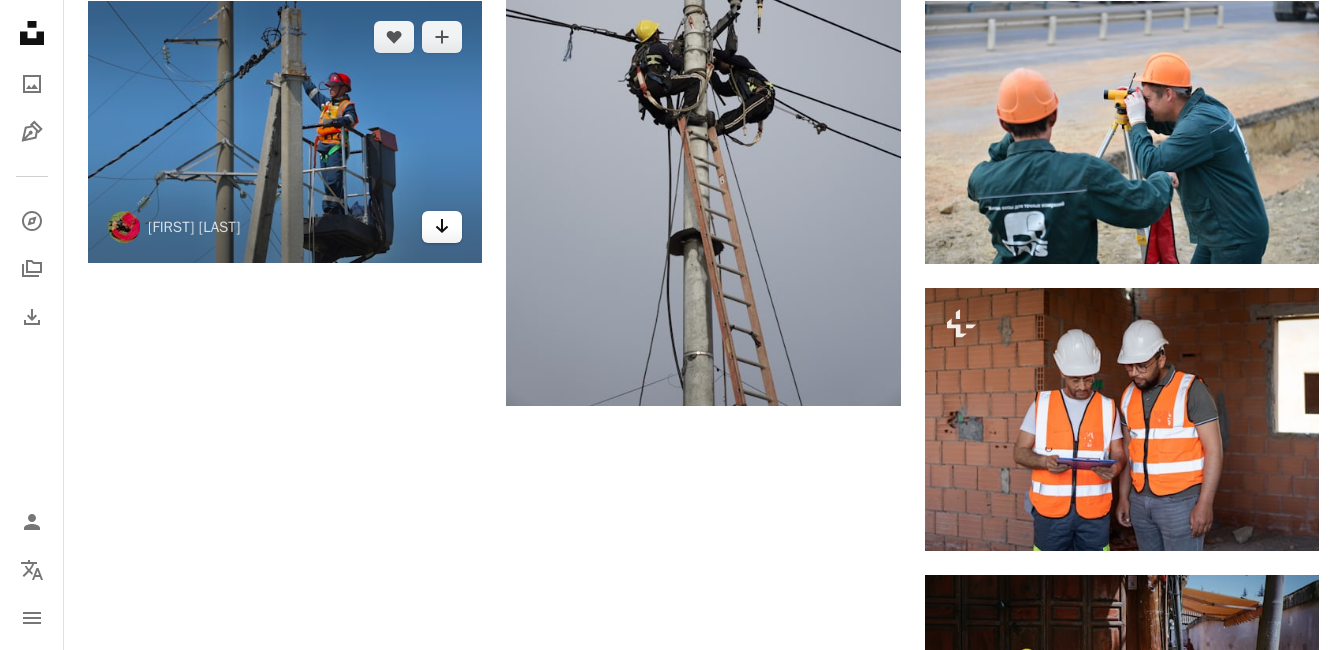 click on "Arrow pointing down" 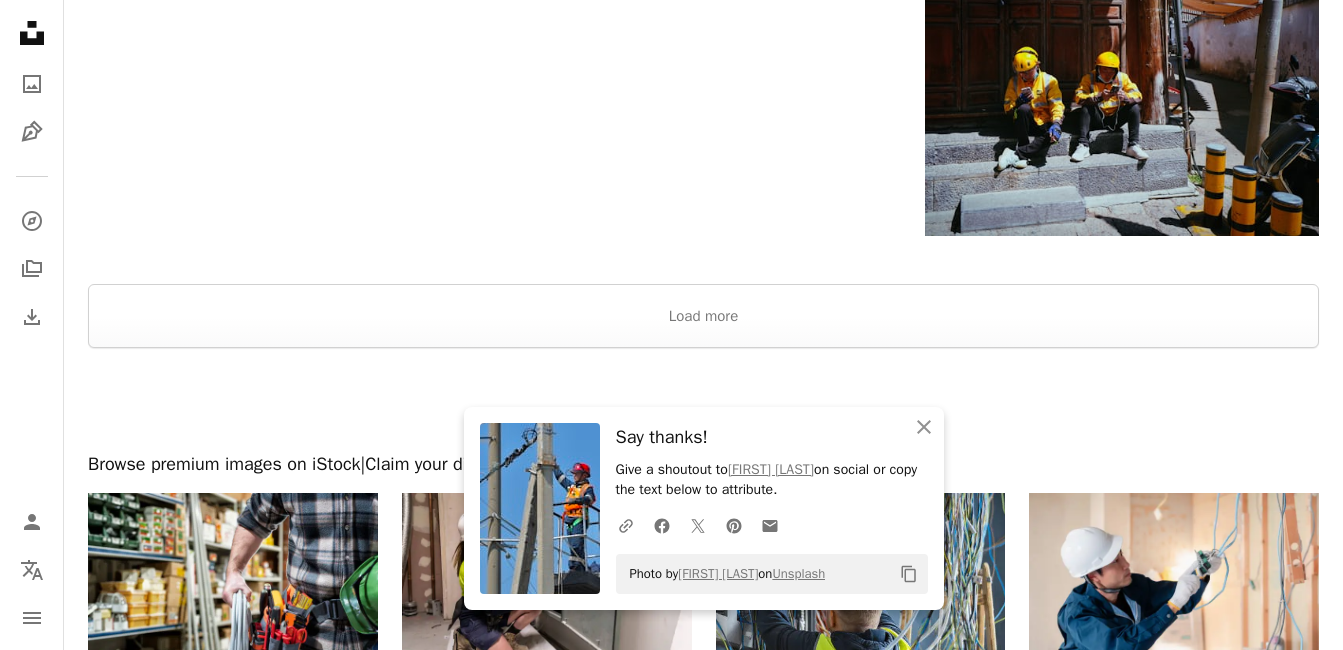 scroll, scrollTop: 3080, scrollLeft: 0, axis: vertical 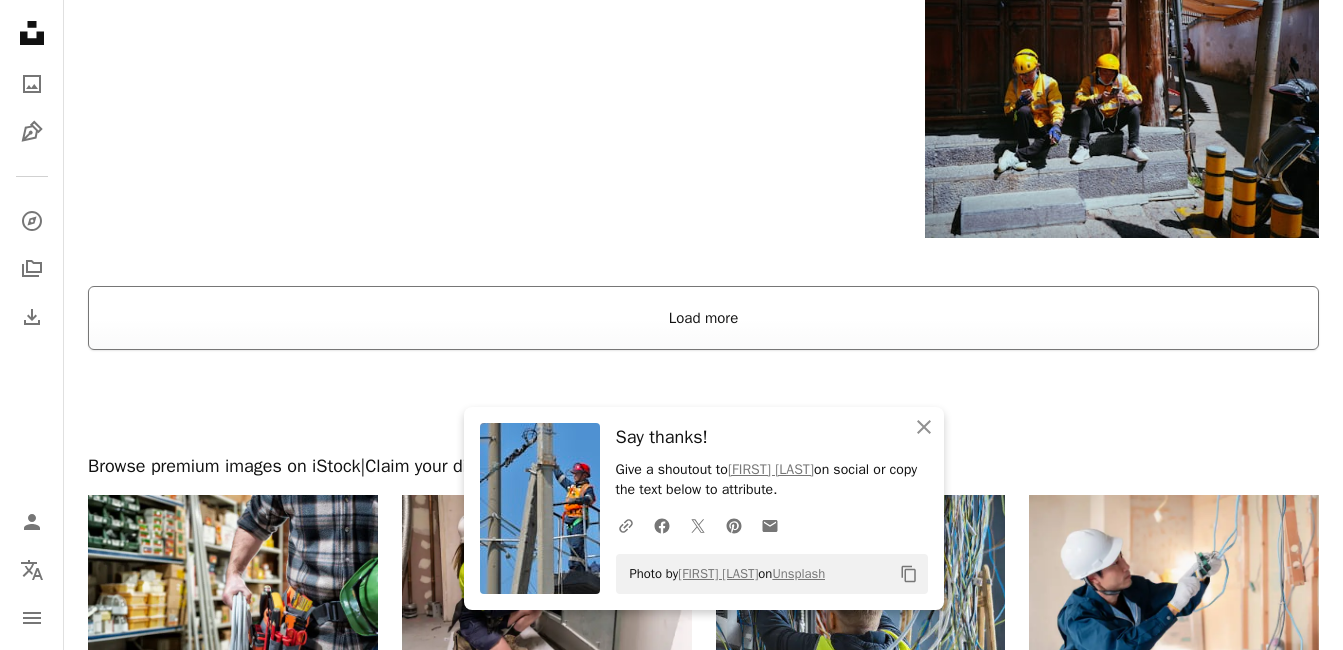click on "Load more" at bounding box center (703, 318) 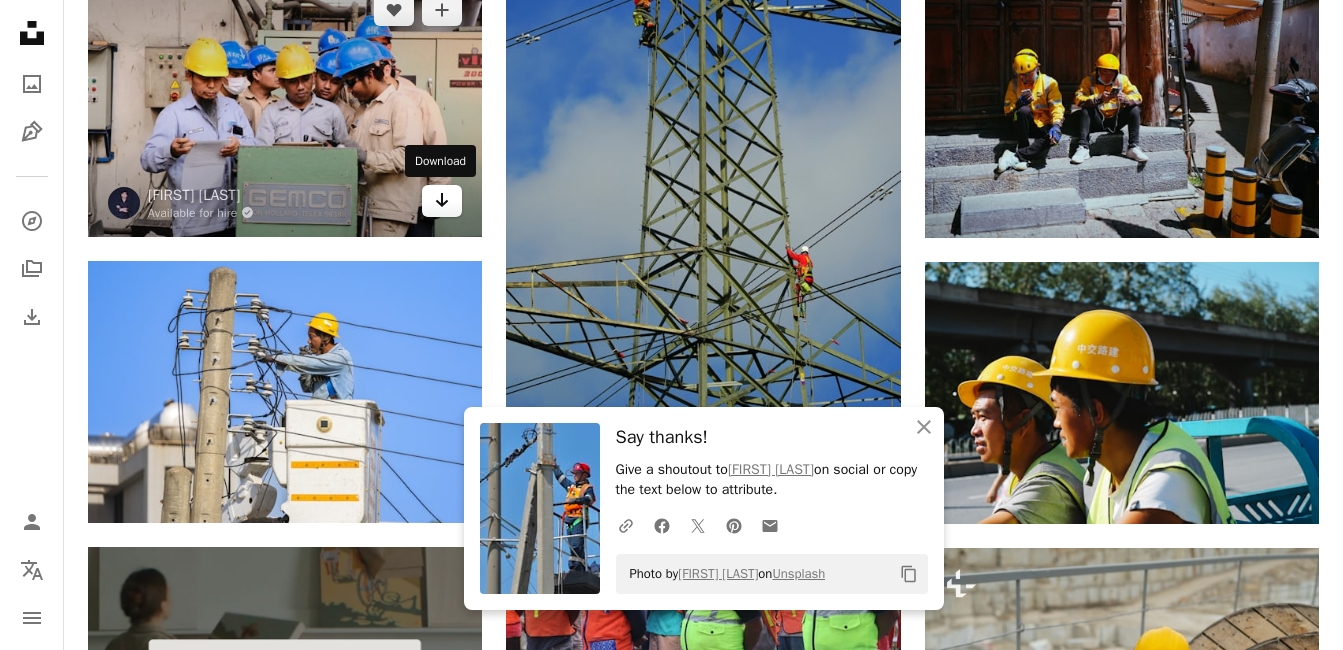 click 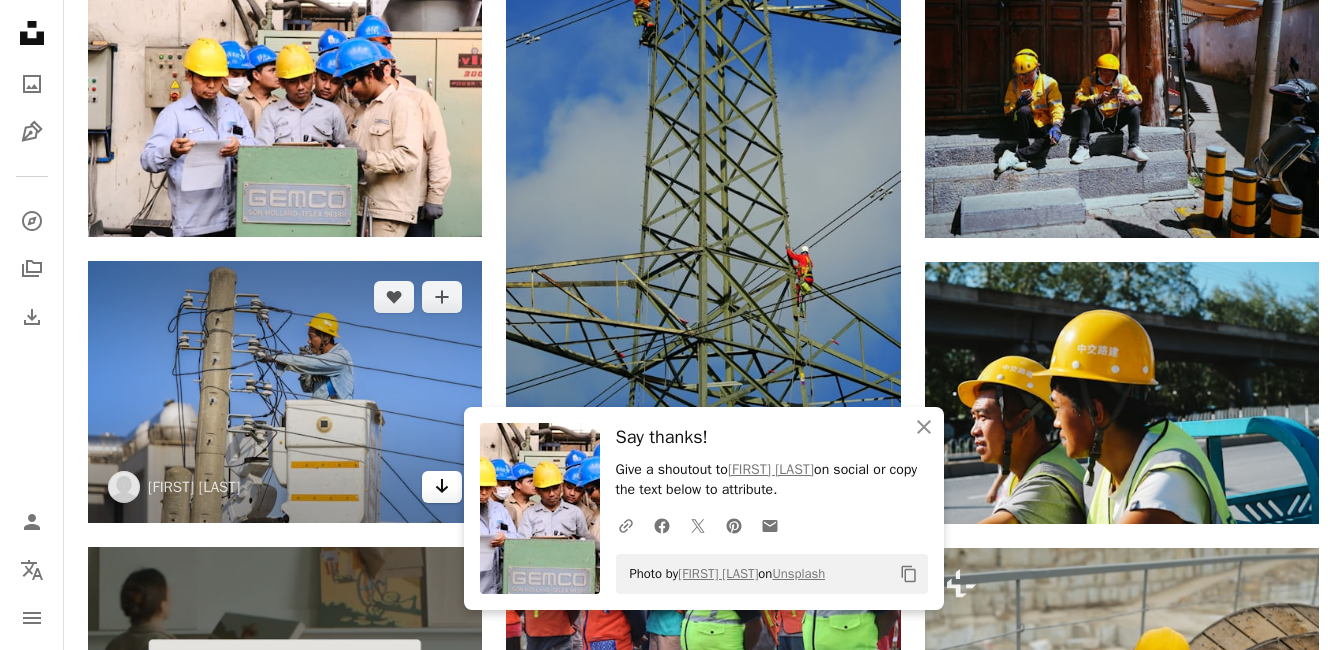 click on "Arrow pointing down" 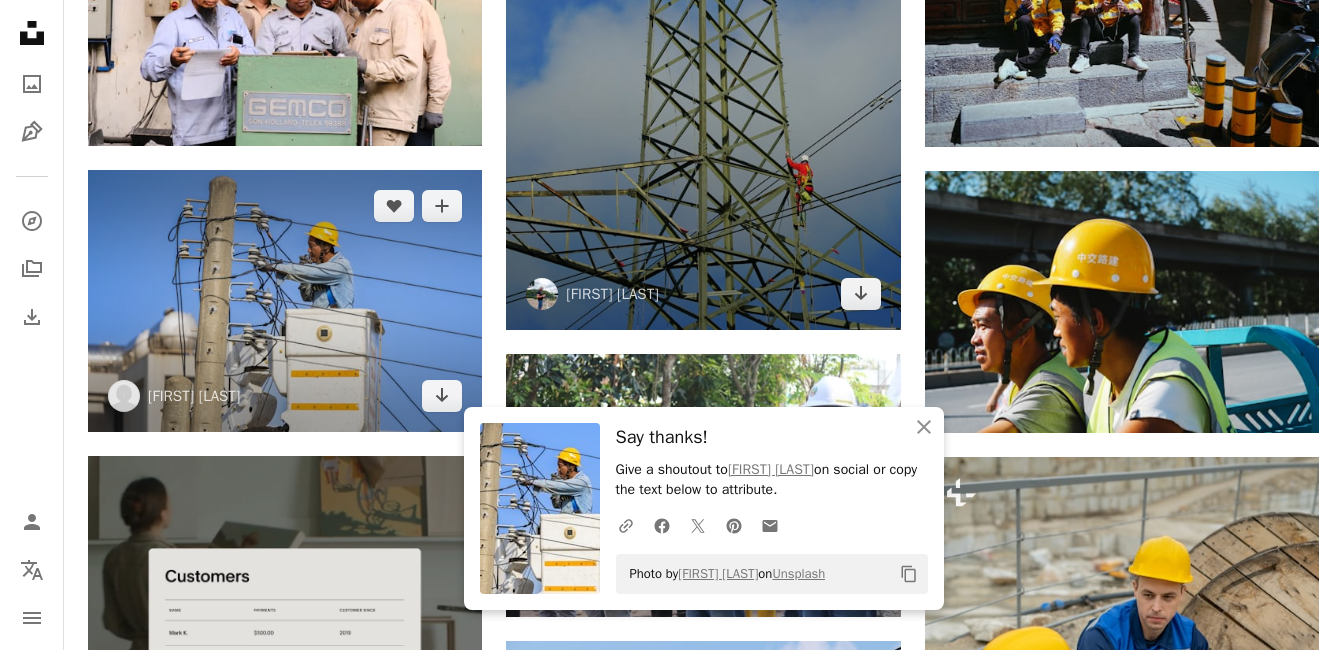 scroll, scrollTop: 3200, scrollLeft: 0, axis: vertical 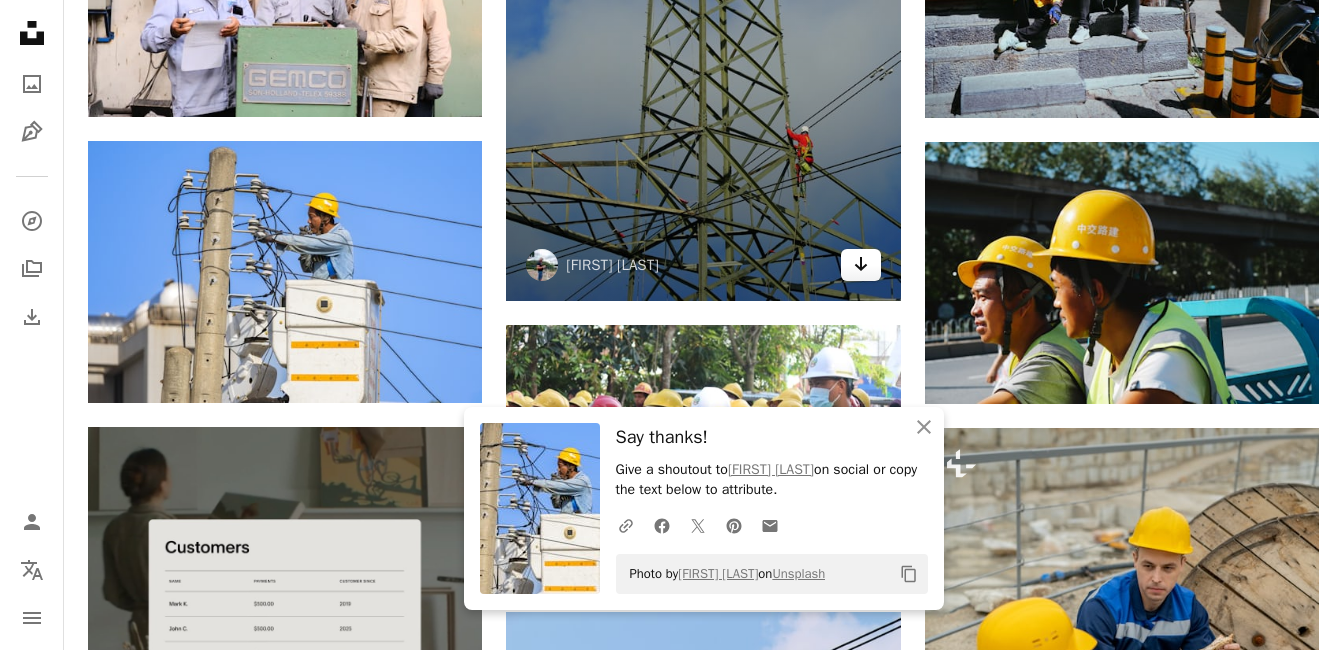 click on "Arrow pointing down" 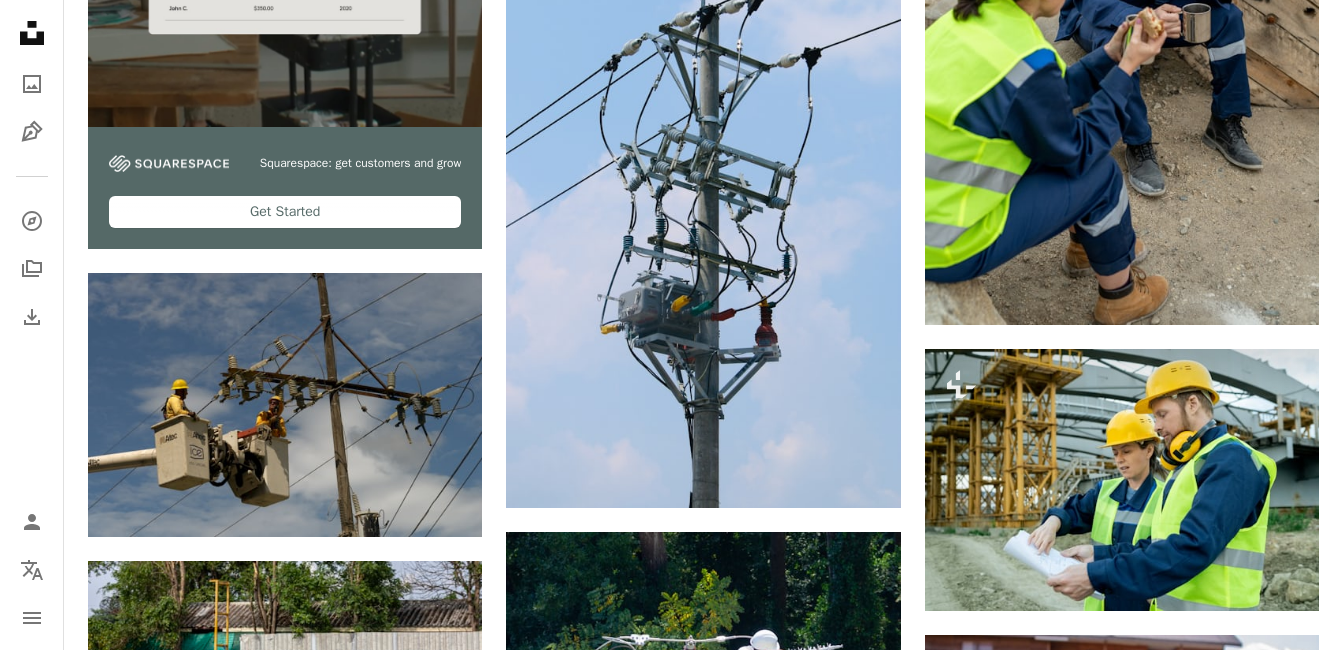 scroll, scrollTop: 3920, scrollLeft: 0, axis: vertical 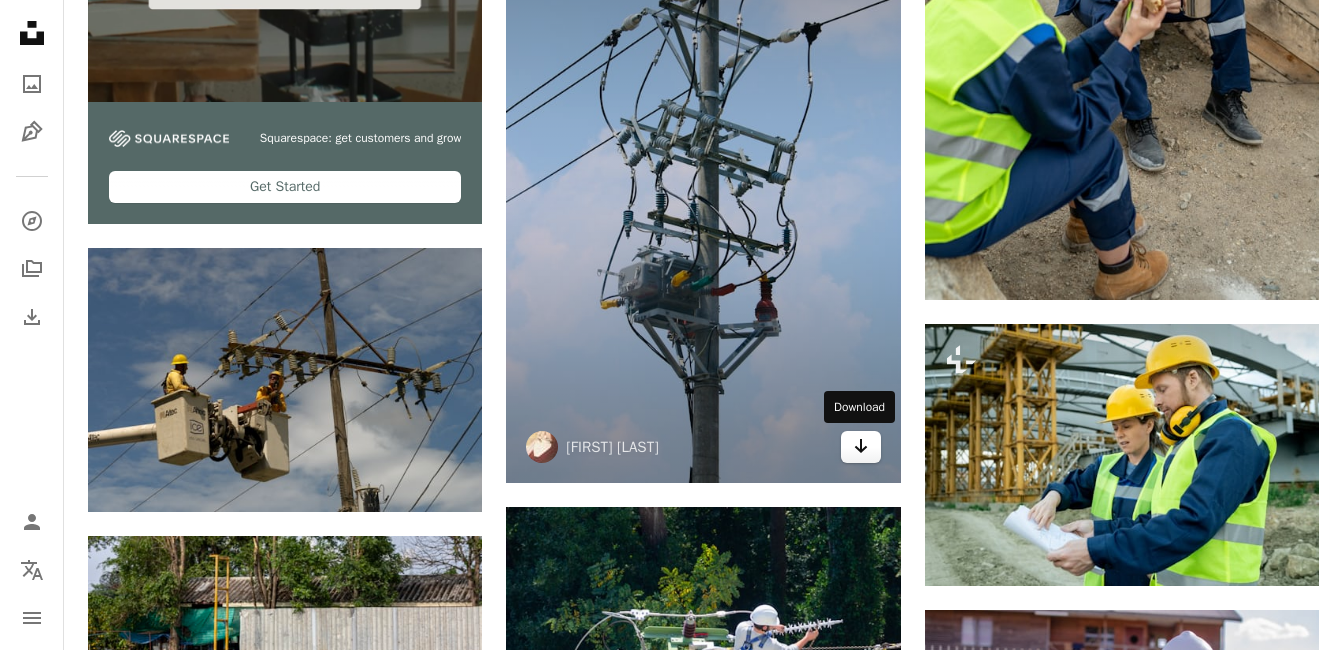 click 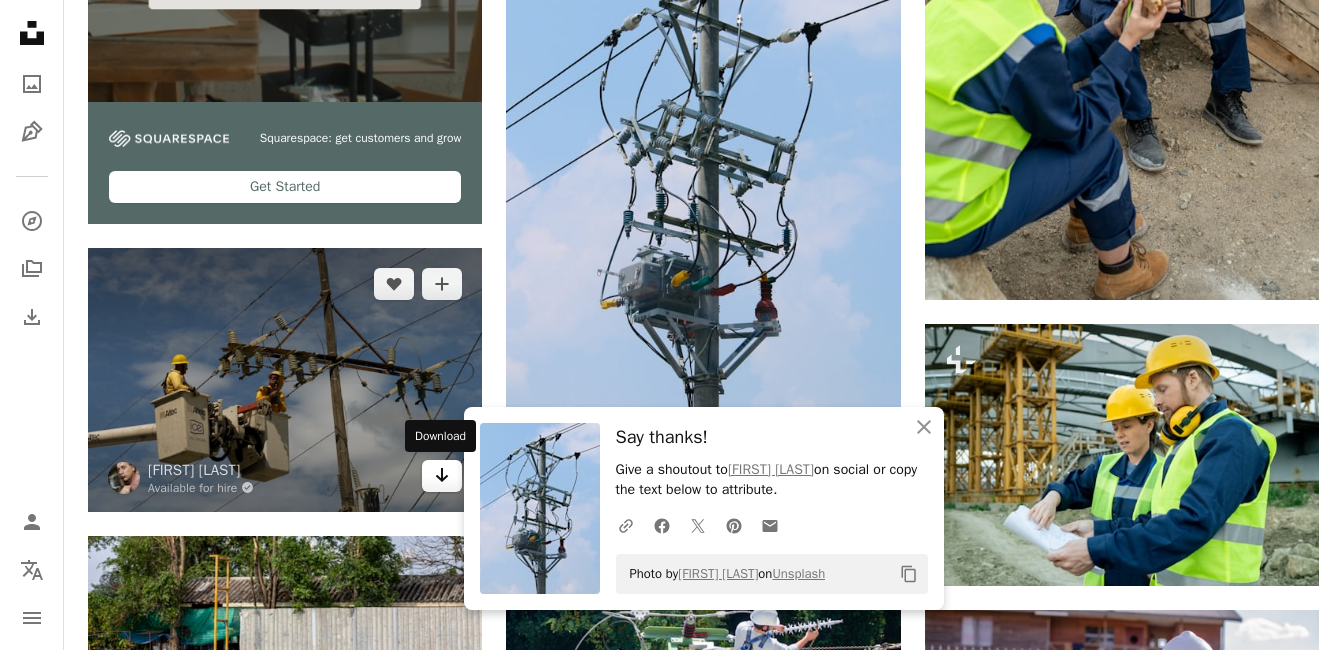click on "Arrow pointing down" at bounding box center [442, 476] 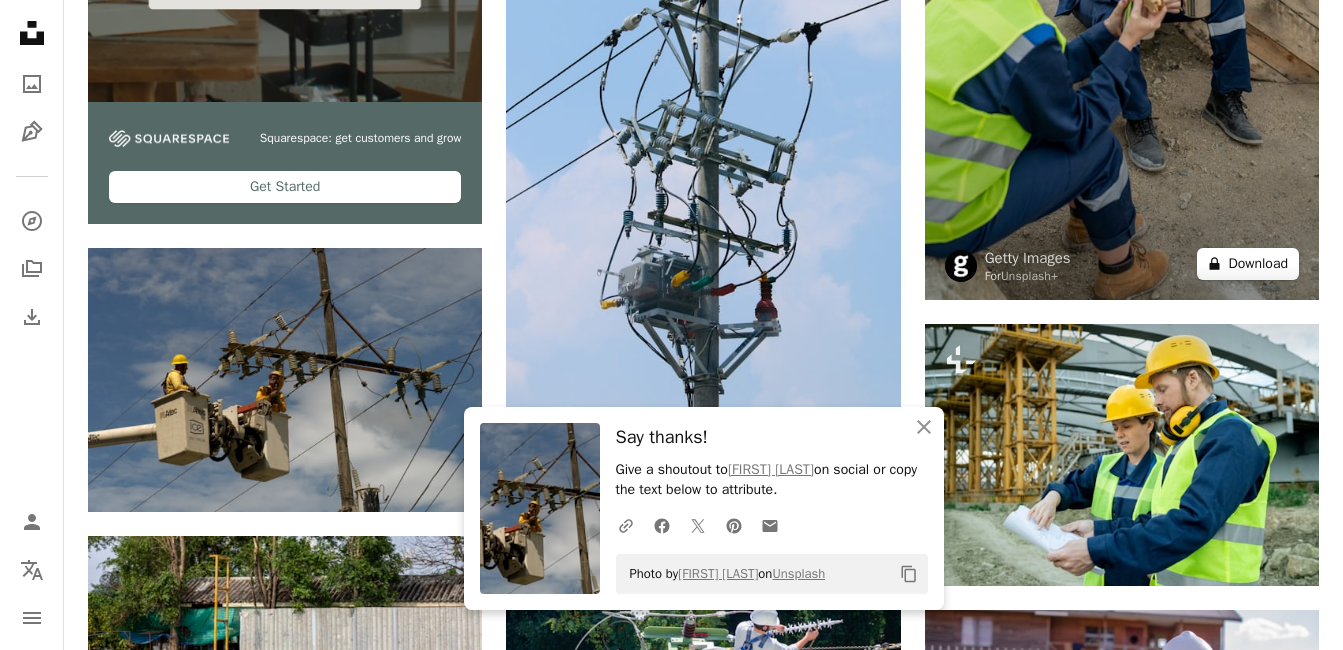 click on "A lock Download" at bounding box center [1248, 264] 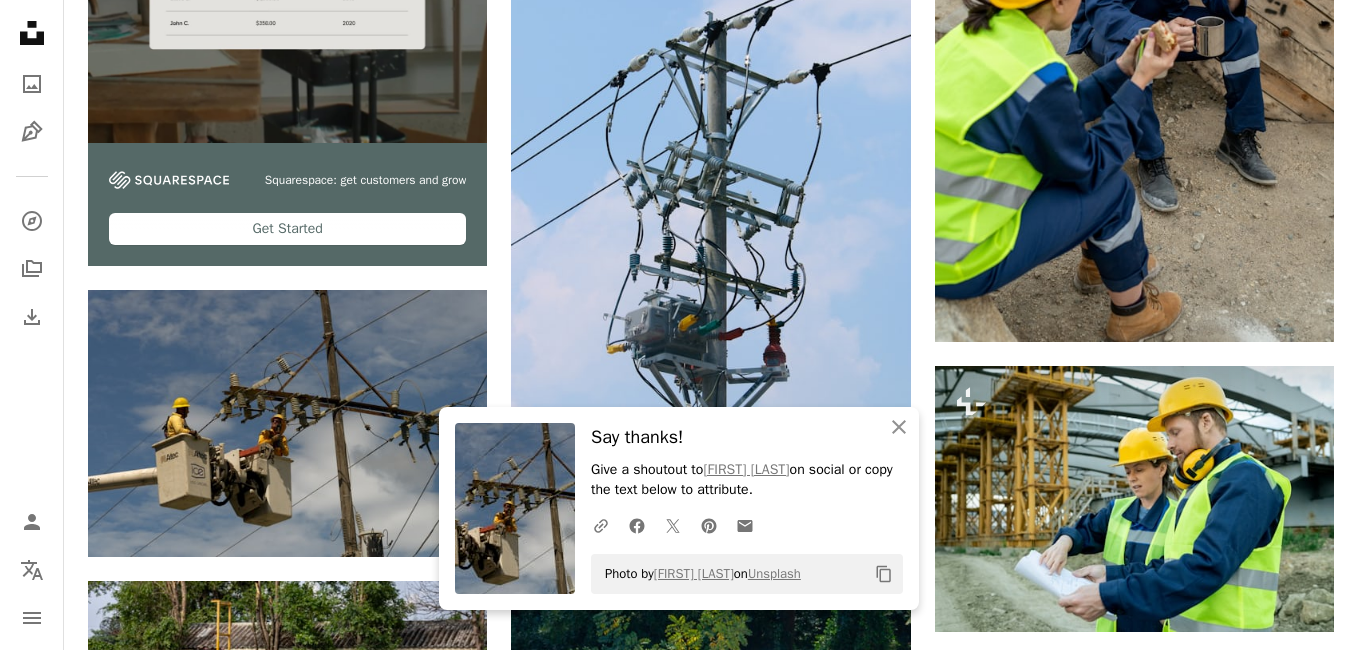 click on "An X shape An X shape Close Say thanks! Give a shoutout to  [FIRST] [LAST]  on social or copy the text below to attribute. A URL sharing icon (chains) Facebook icon X (formerly Twitter) icon Pinterest icon An envelope Photo by  [FIRST] [LAST]  on  Unsplash
Copy content Premium, ready to use images. Get unlimited access. A plus sign Members-only content added monthly A plus sign Unlimited royalty-free downloads A plus sign Illustrations  New A plus sign Enhanced legal protections yearly 66%  off monthly $12   $4 USD per month * Get  Unsplash+ * When paid annually, billed upfront  $48 Taxes where applicable. Renews automatically. Cancel anytime." at bounding box center [679, 5177] 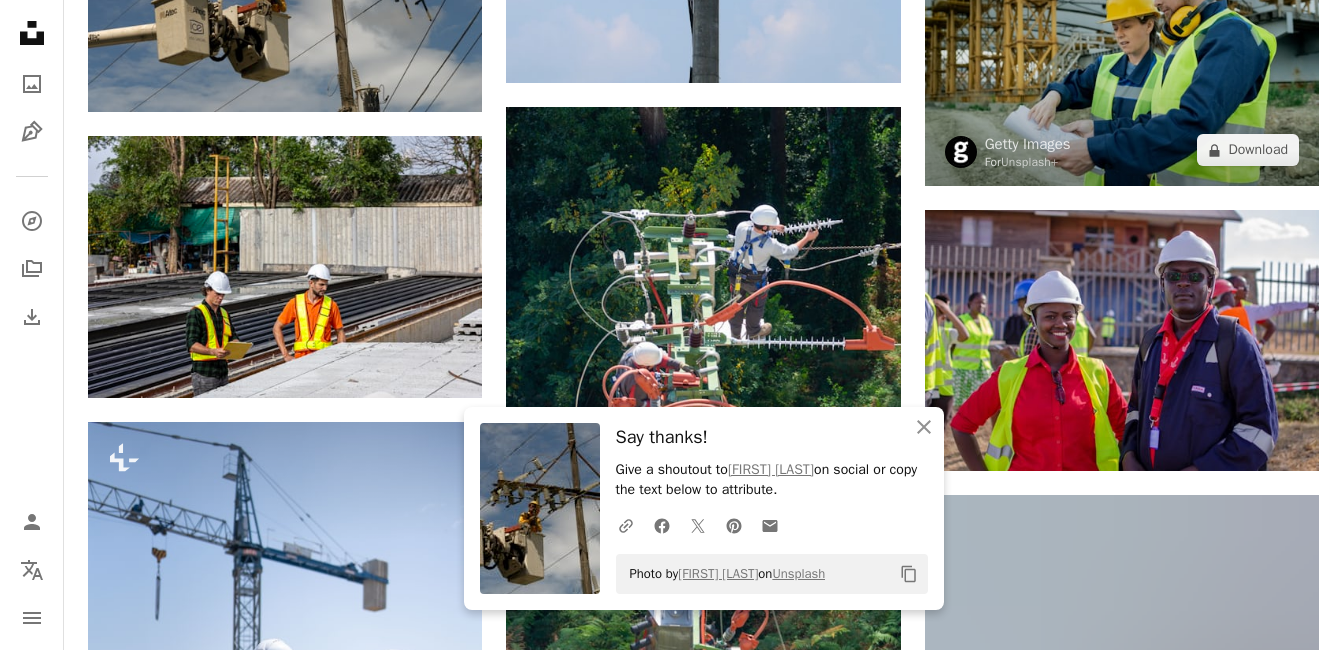 scroll, scrollTop: 4360, scrollLeft: 0, axis: vertical 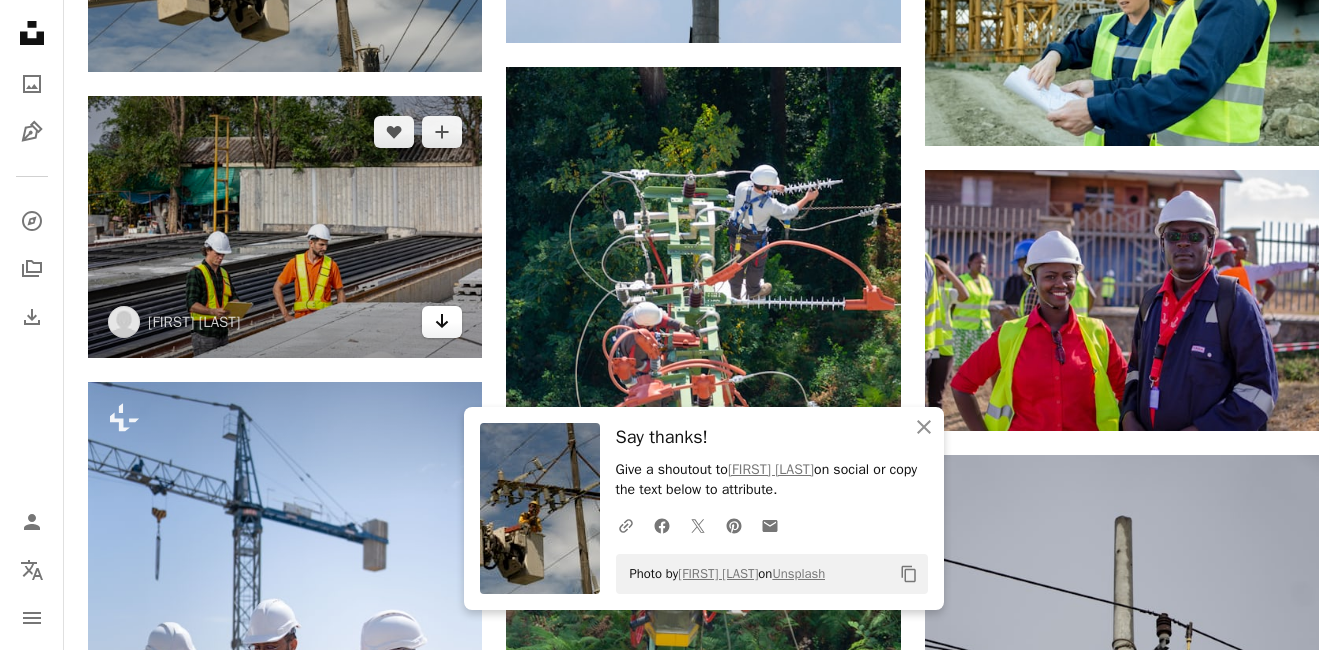 click on "Arrow pointing down" at bounding box center [442, 322] 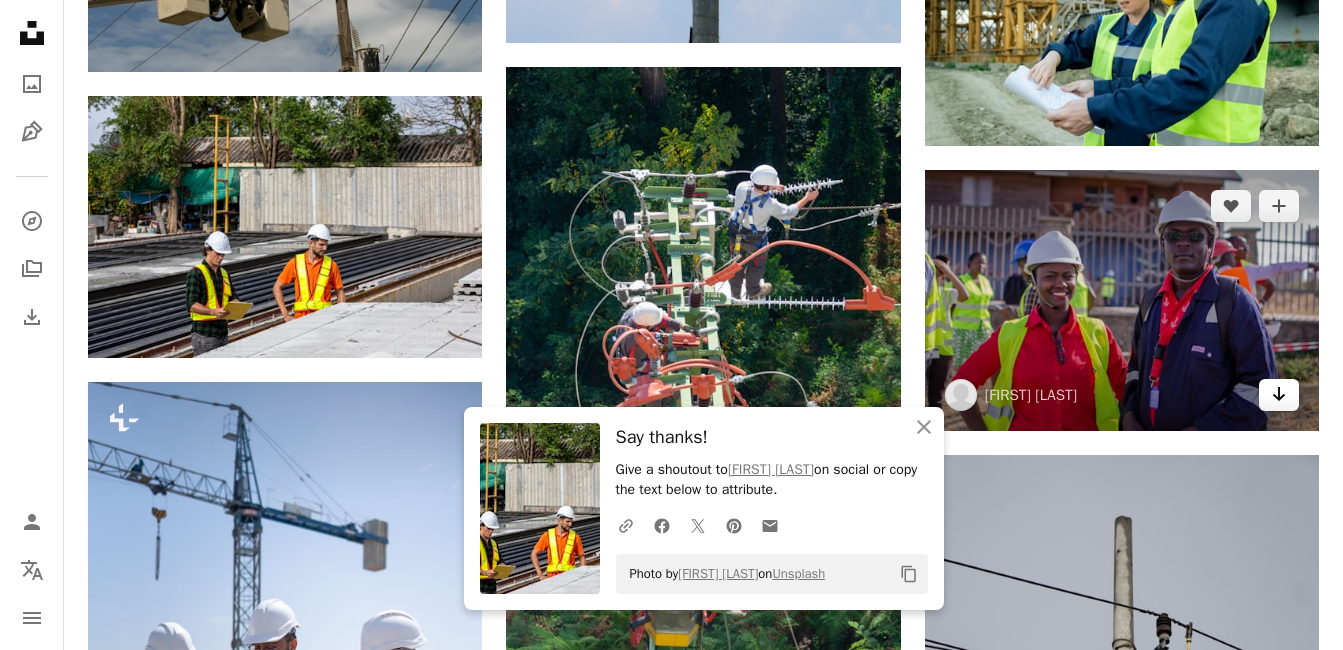 click on "Arrow pointing down" at bounding box center (1279, 395) 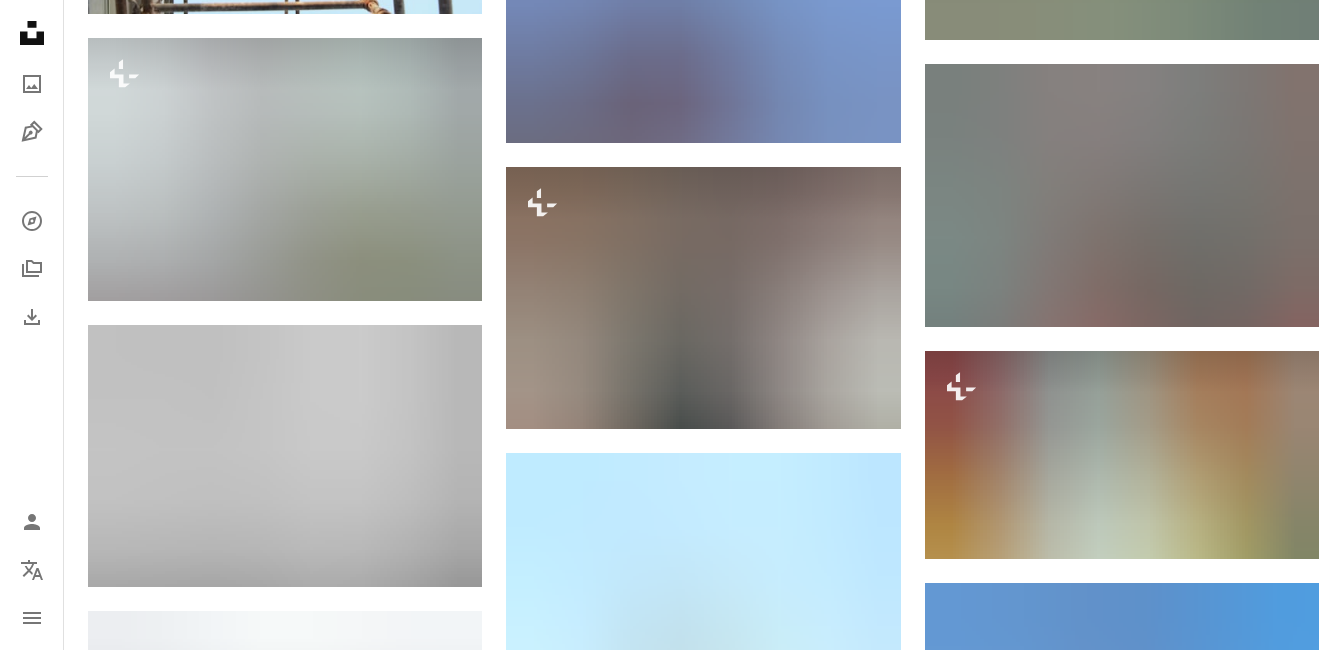 scroll, scrollTop: 6000, scrollLeft: 0, axis: vertical 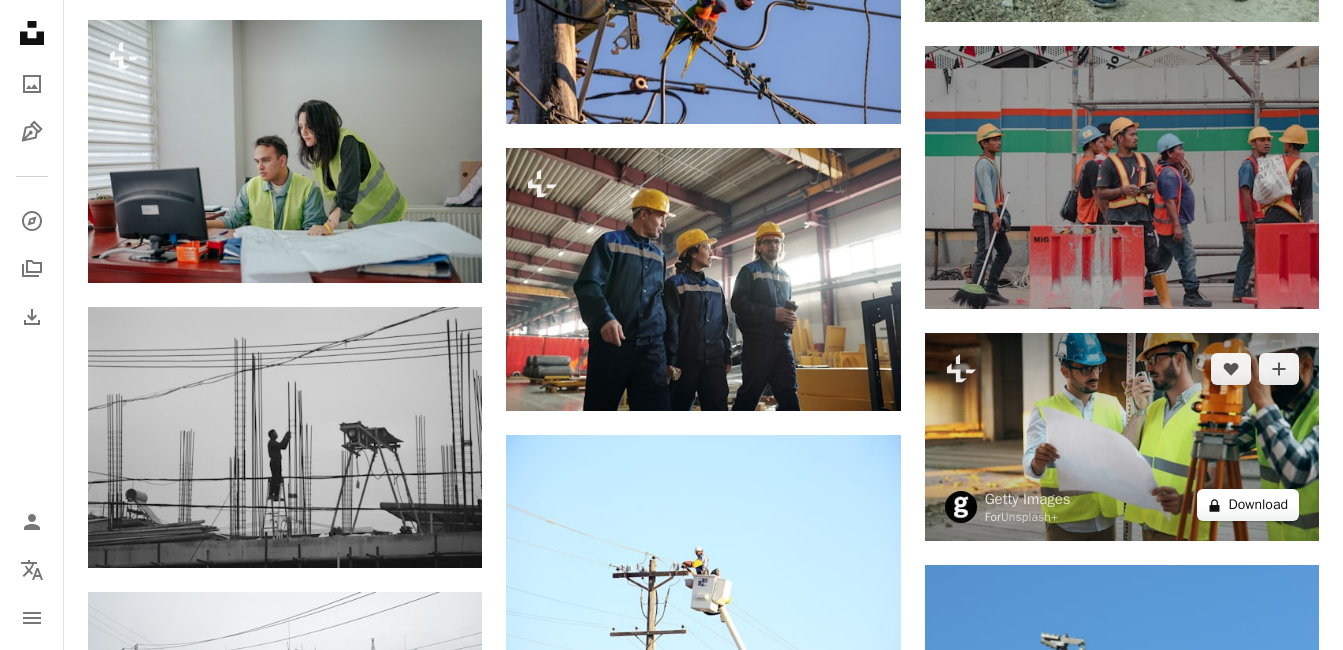 click on "A lock Download" at bounding box center [1248, 505] 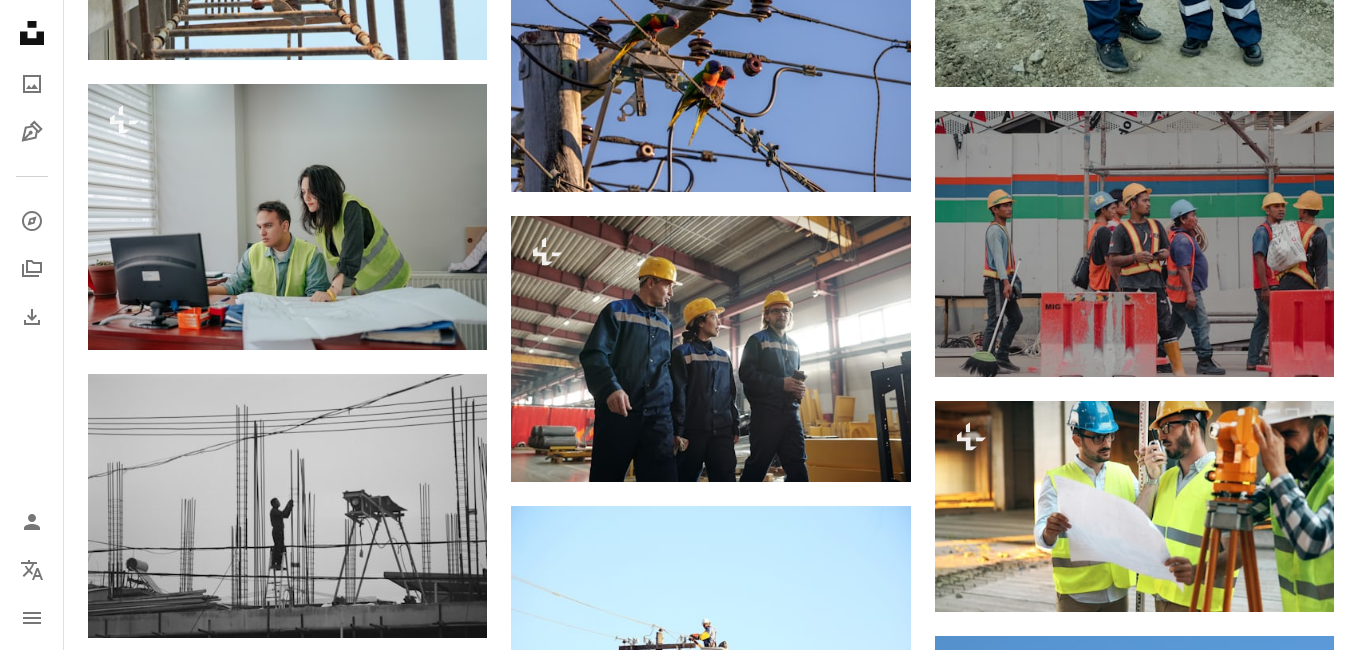 click on "An X shape Premium, ready to use images. Get unlimited access. A plus sign Members-only content added monthly A plus sign Unlimited royalty-free downloads A plus sign Illustrations  New A plus sign Enhanced legal protections yearly 66%  off monthly $12   $4 USD per month * Get  Unsplash+ * When paid annually, billed upfront  $48 Taxes where applicable. Renews automatically. Cancel anytime." at bounding box center (679, 3097) 